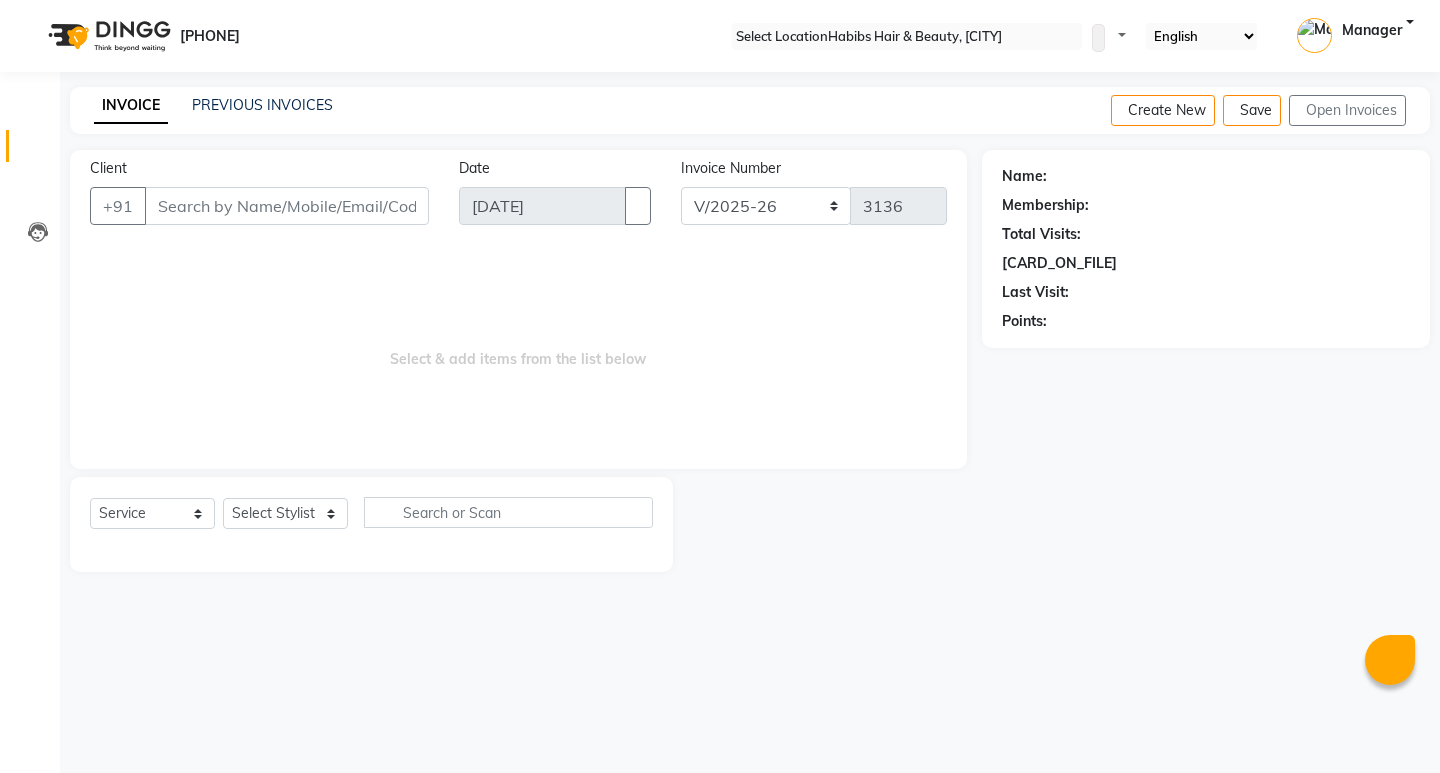 scroll, scrollTop: 0, scrollLeft: 0, axis: both 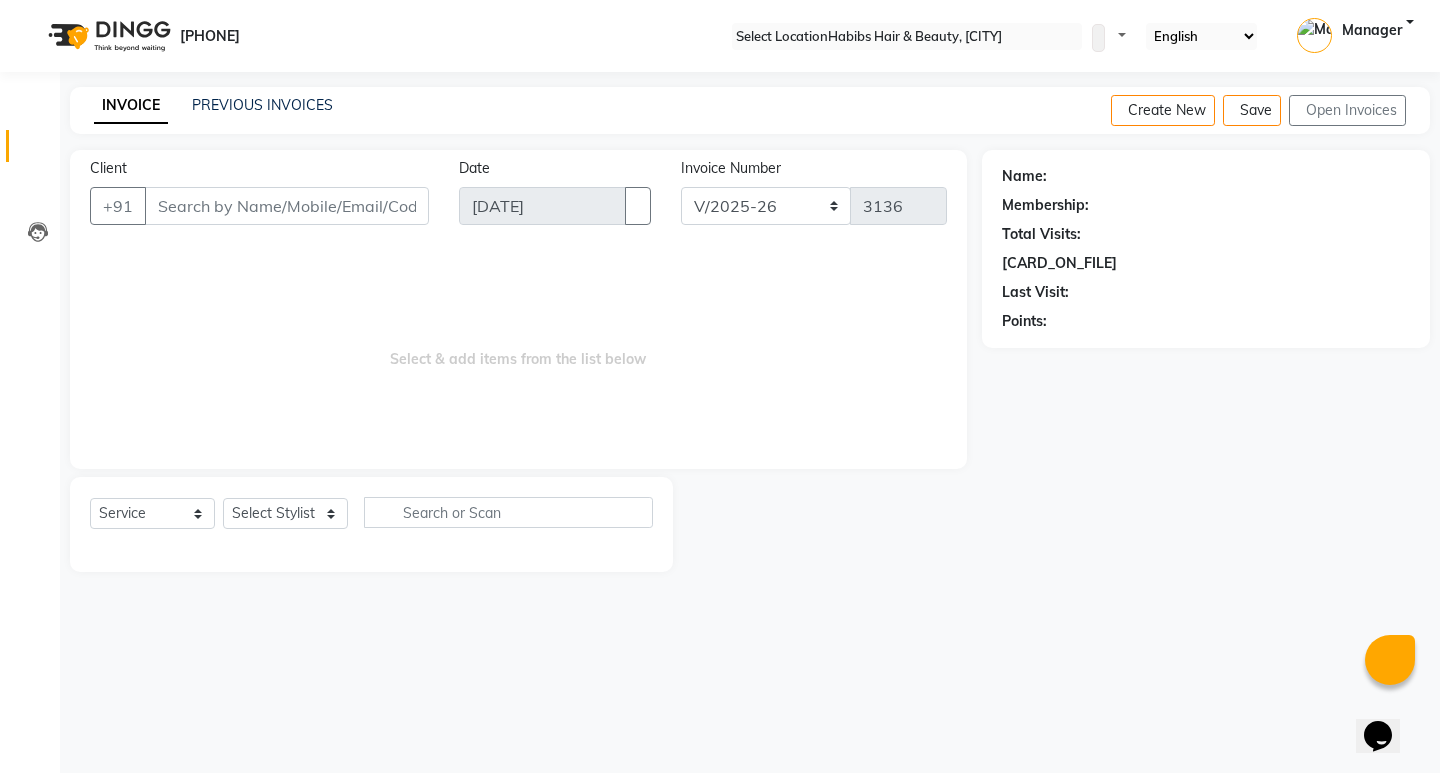 click on "Client" at bounding box center [287, 206] 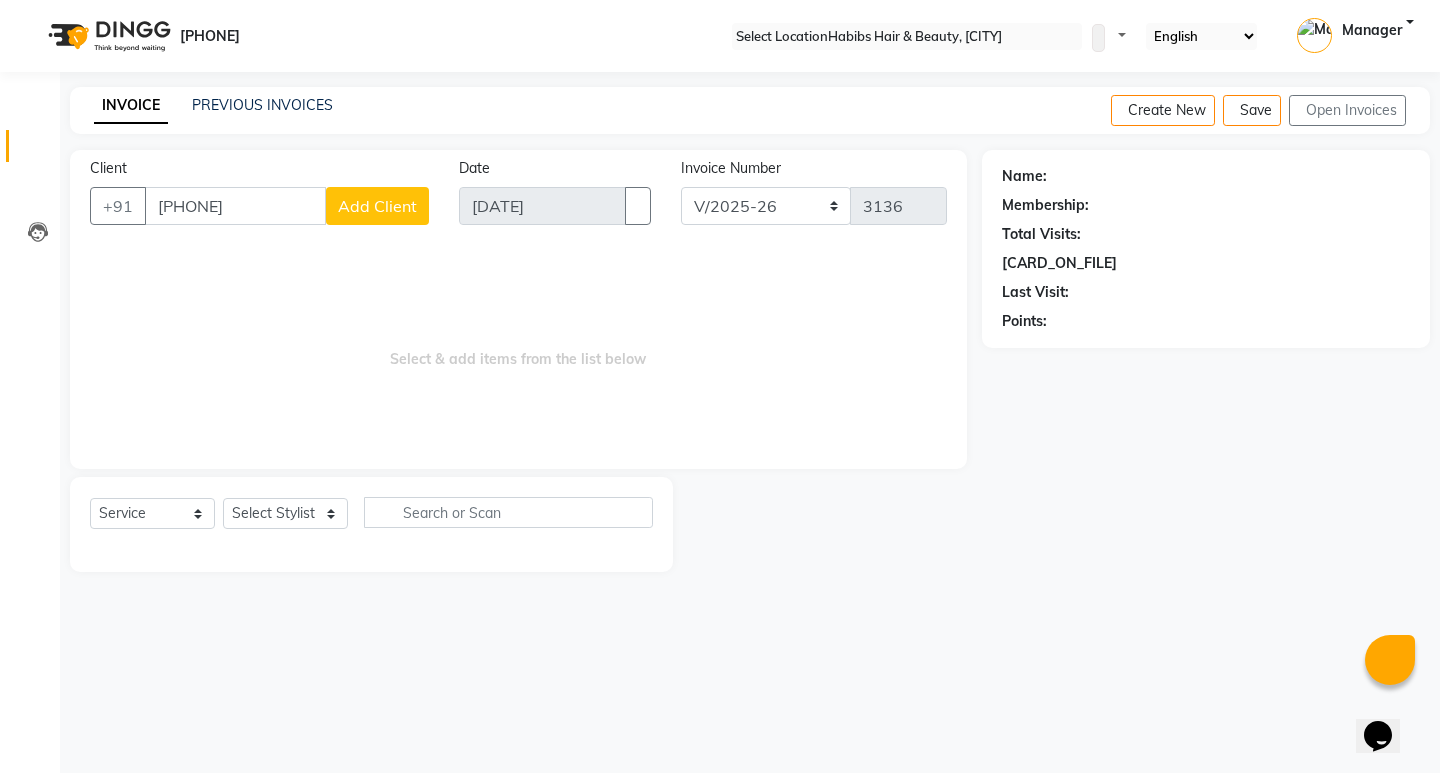 type on "[PHONE]" 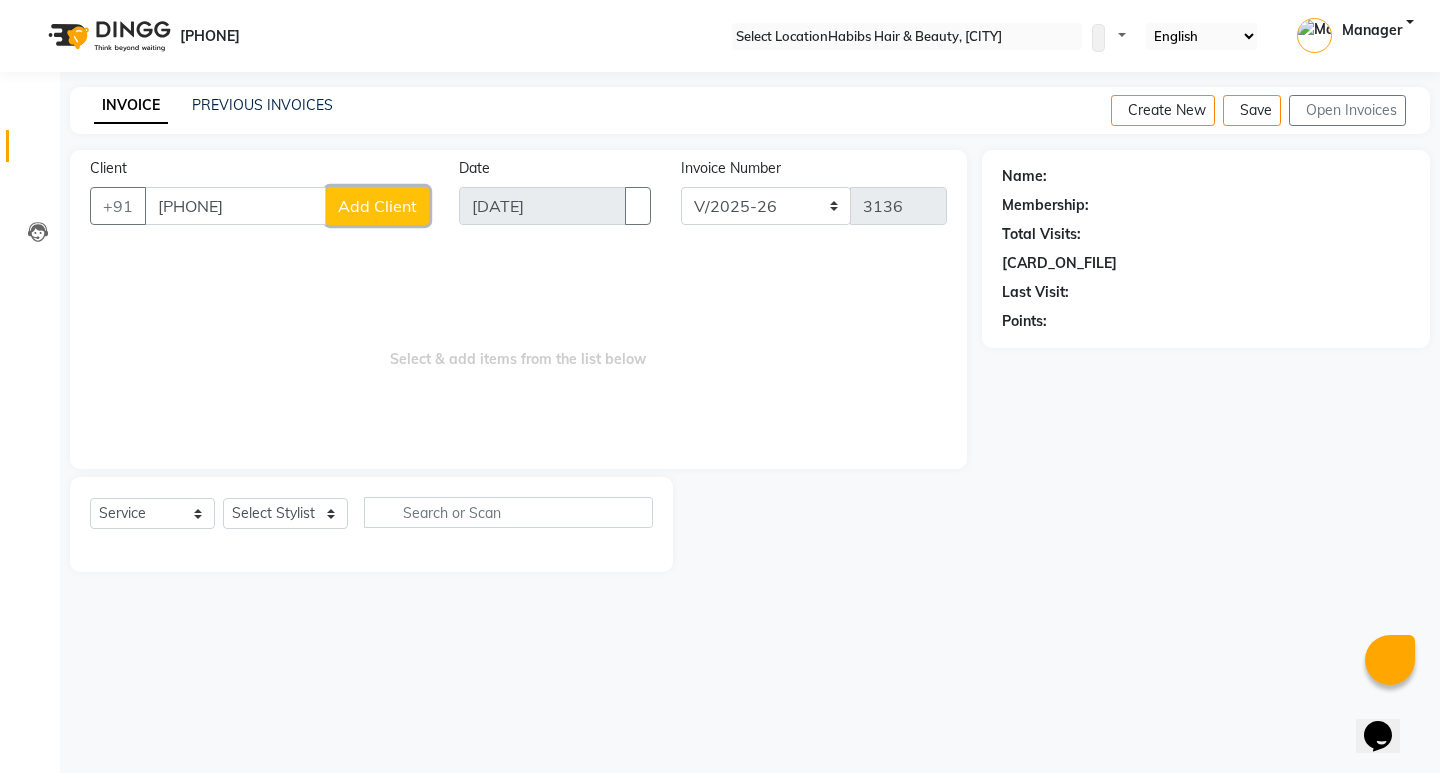 click on "Add Client" at bounding box center [377, 206] 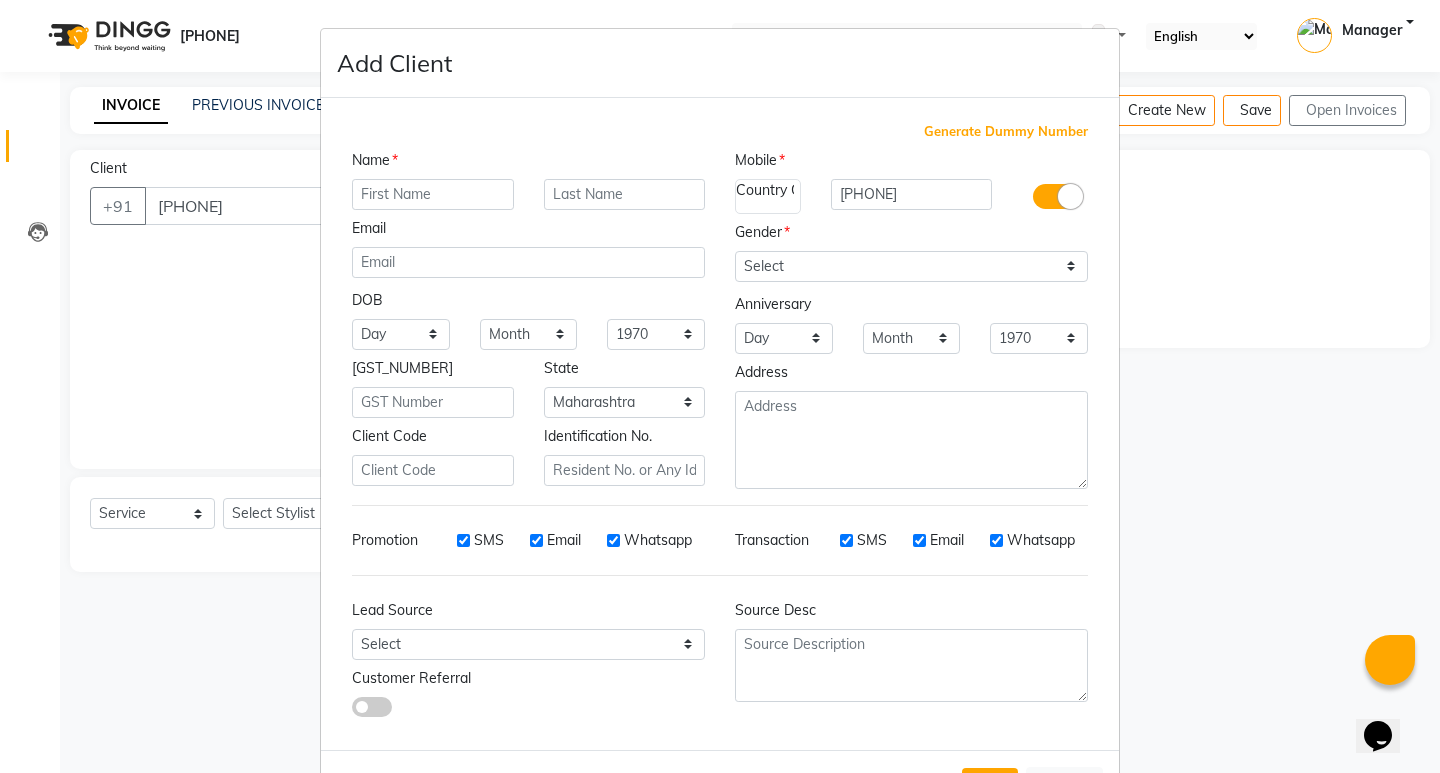click at bounding box center [433, 194] 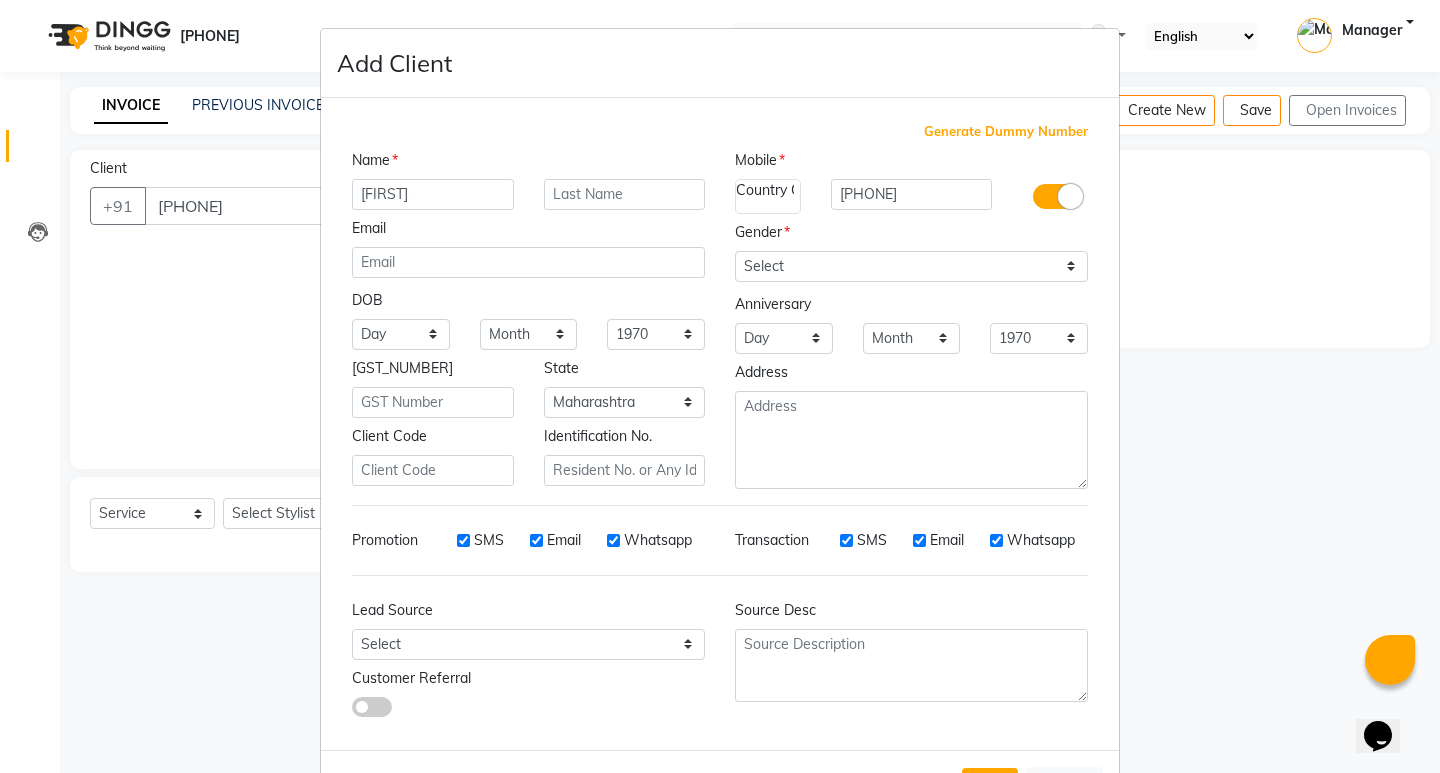 type on "[FIRST]" 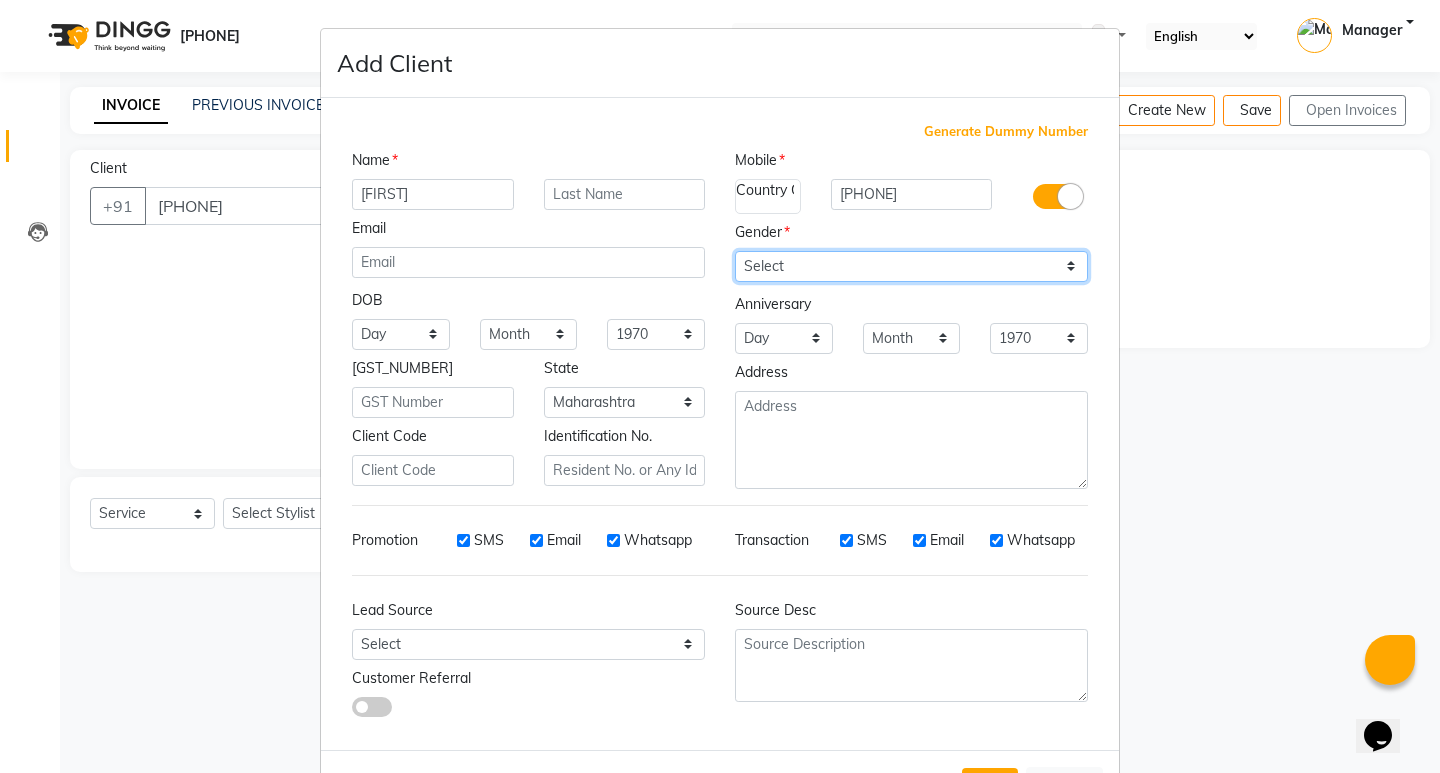 click on "Select Male Female Other Prefer Not To Say" at bounding box center [911, 266] 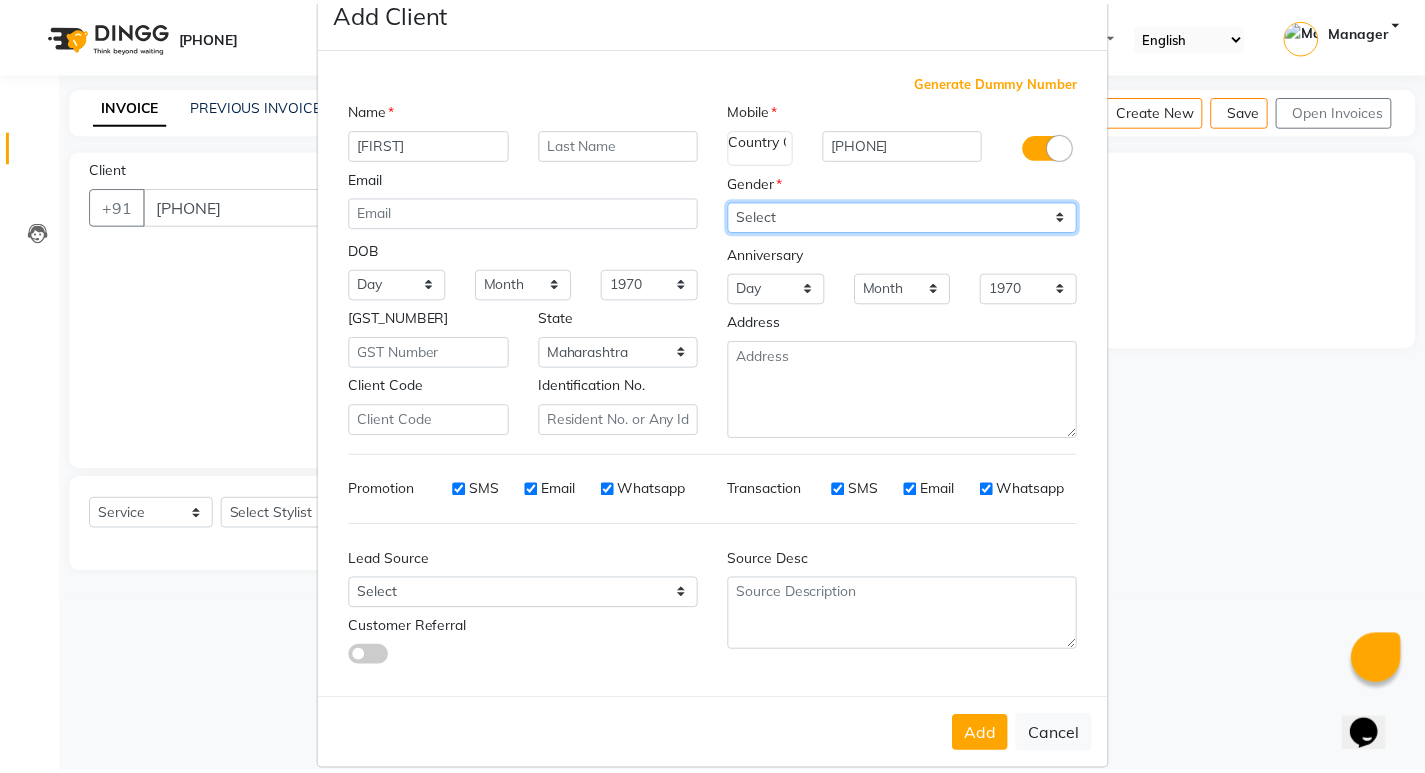 scroll, scrollTop: 76, scrollLeft: 0, axis: vertical 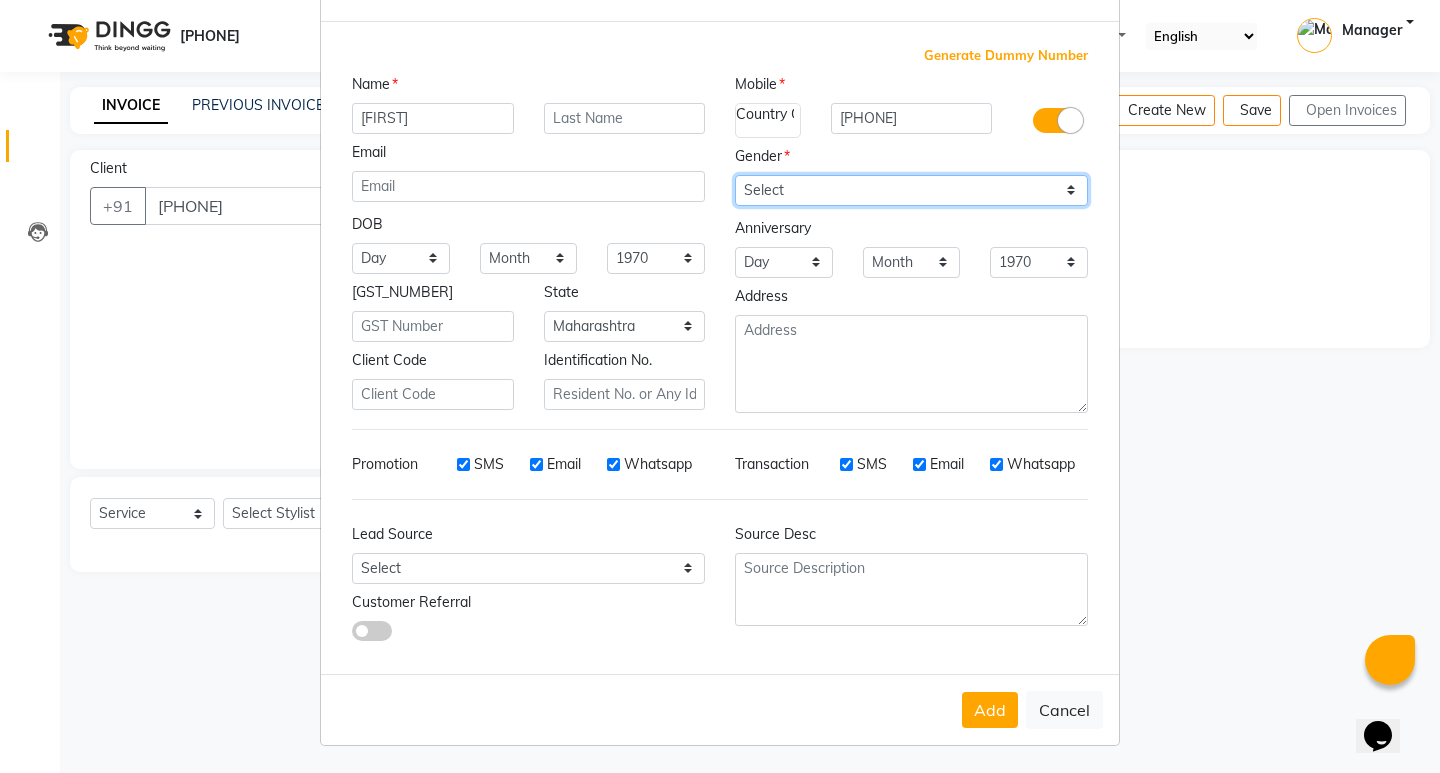 click on "Select Male Female Other Prefer Not To Say" at bounding box center (911, 190) 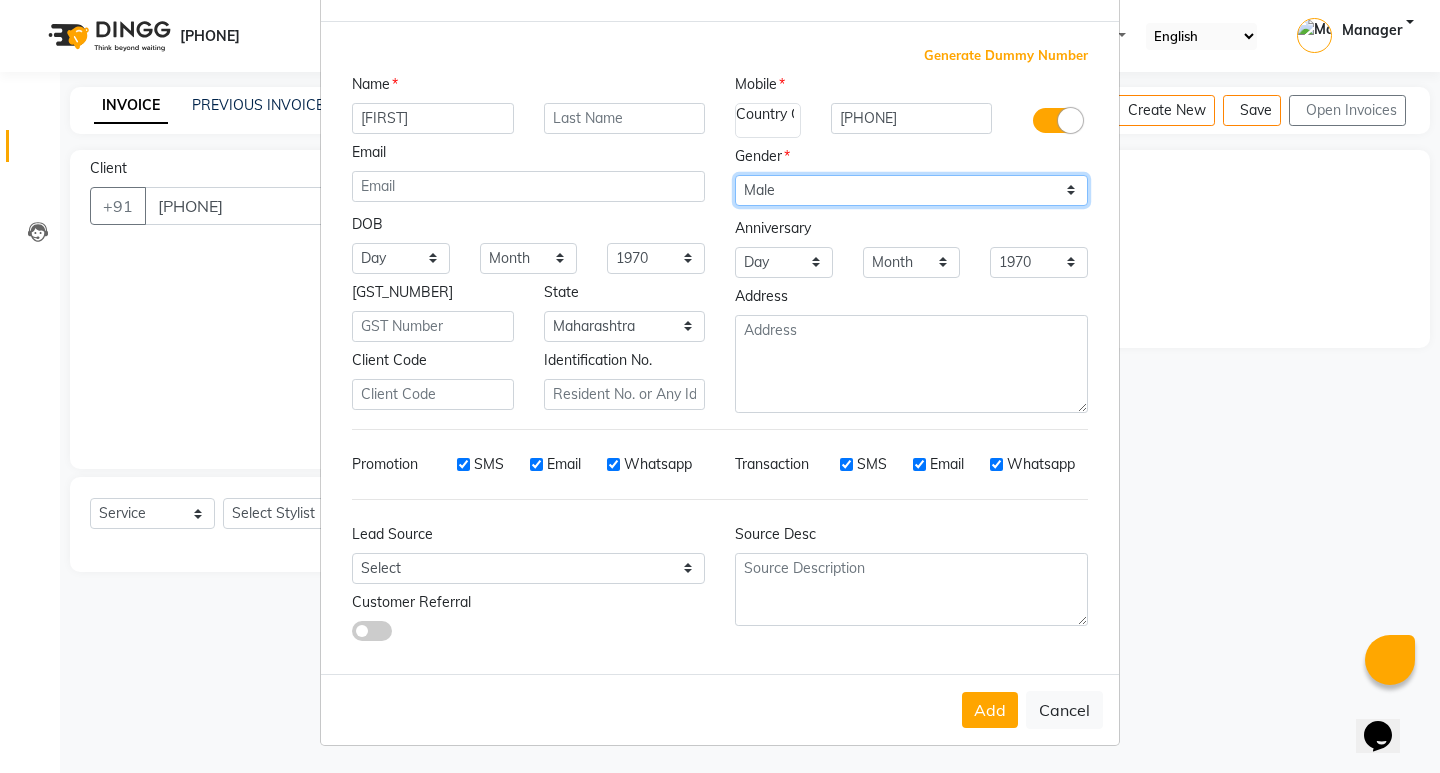 click on "Select Male Female Other Prefer Not To Say" at bounding box center [911, 190] 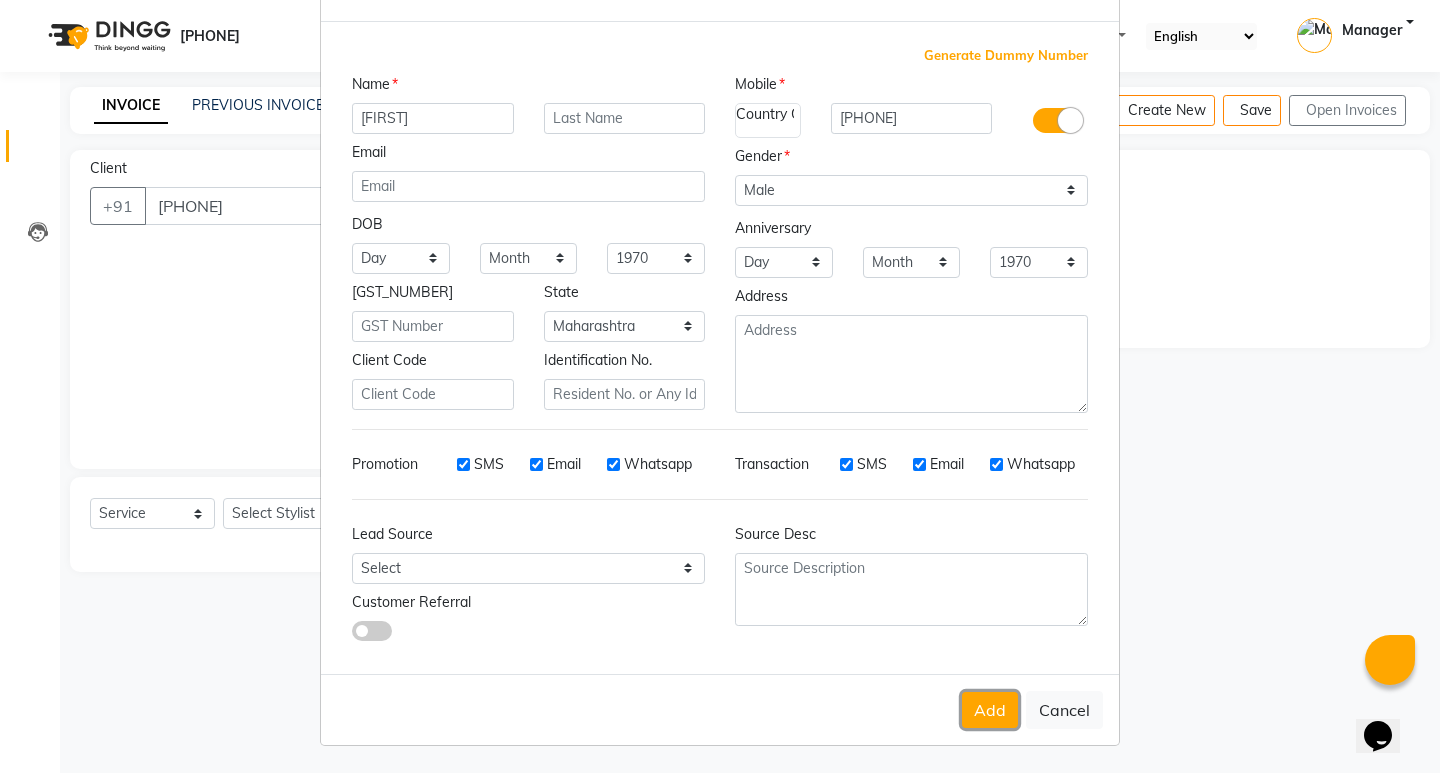 click on "Add" at bounding box center [990, 710] 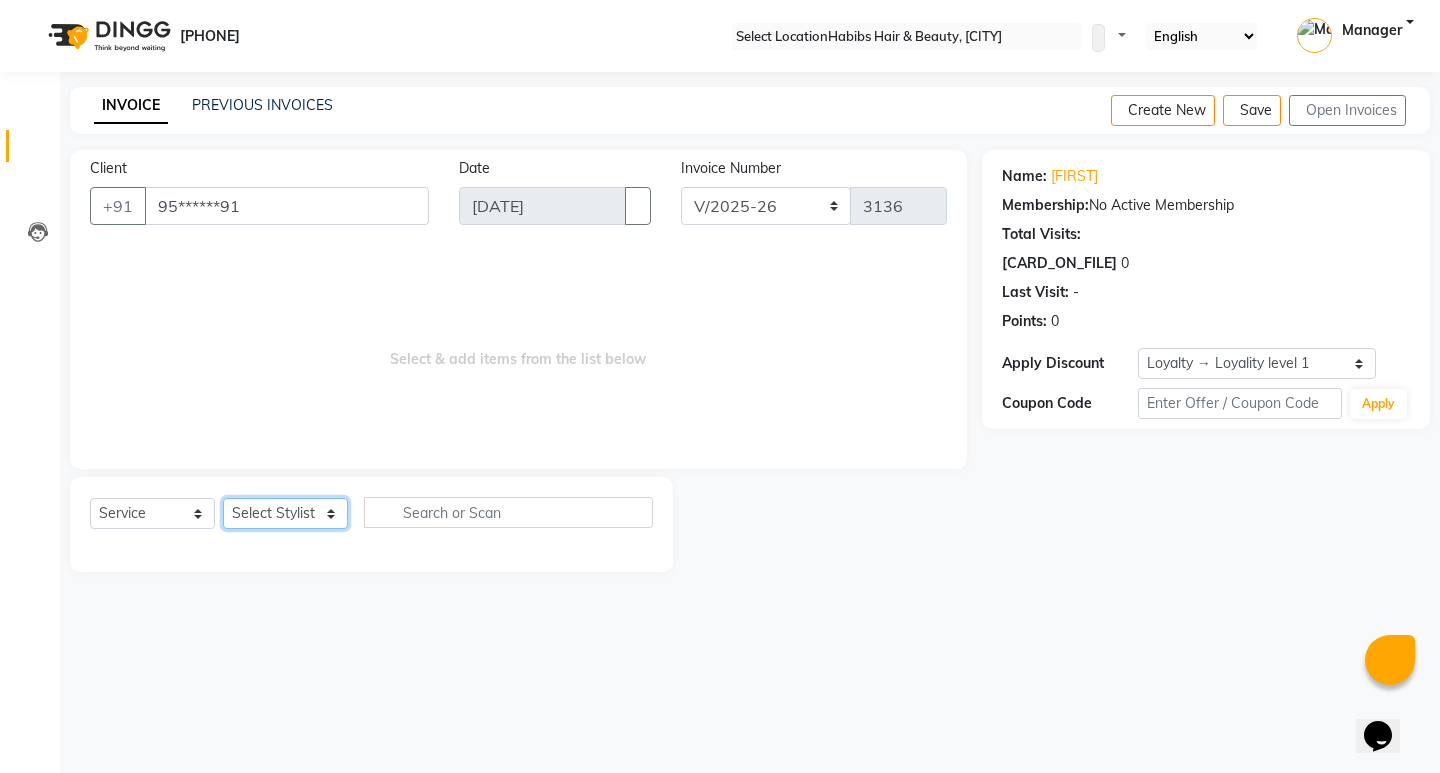 click on "Select Stylist [NAME] HK [NAME] Manager [NAME] [NAME] [NAME] [NAME] [NAME] [NAME] [NAME]" at bounding box center (285, 513) 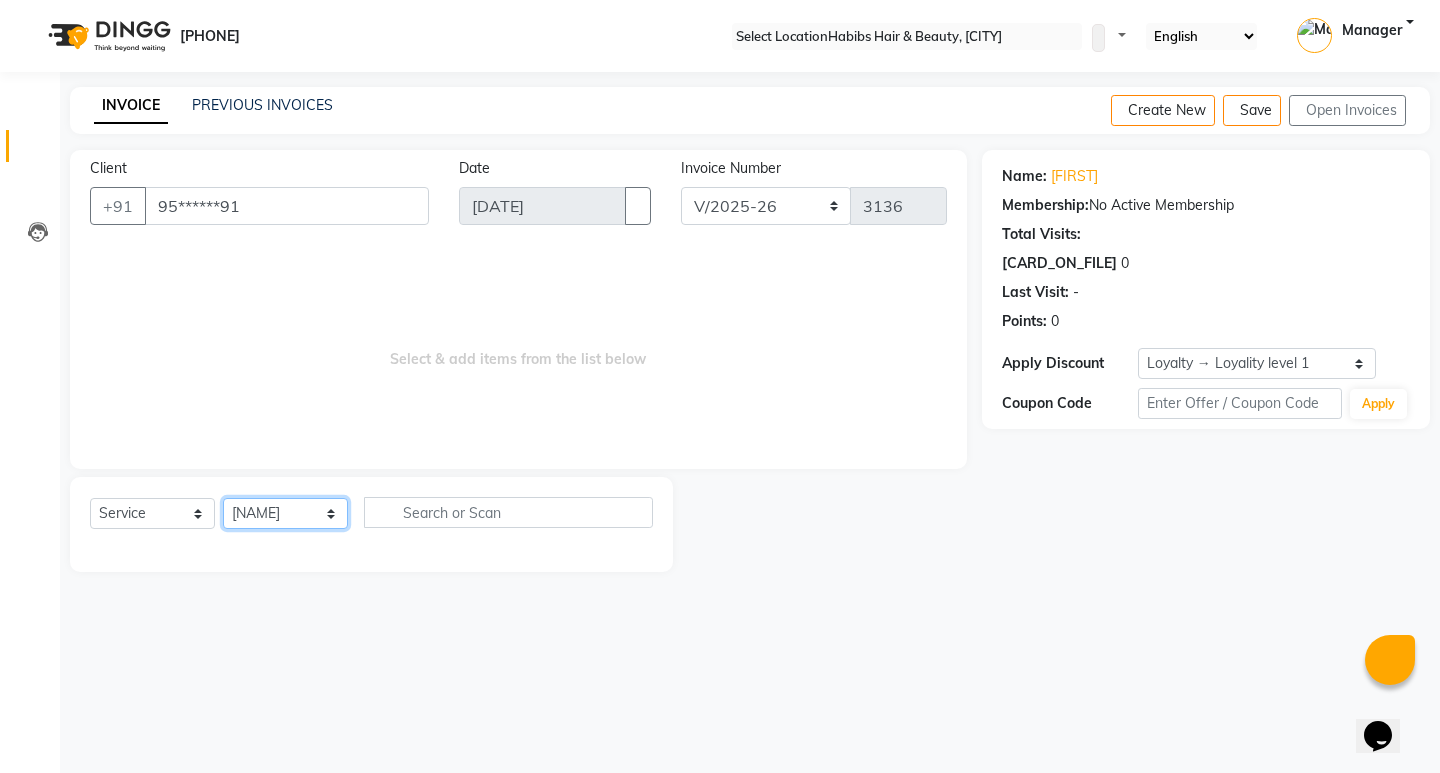 click on "Select Stylist [NAME] HK [NAME] Manager [NAME] [NAME] [NAME] [NAME] [NAME] [NAME] [NAME]" at bounding box center (285, 513) 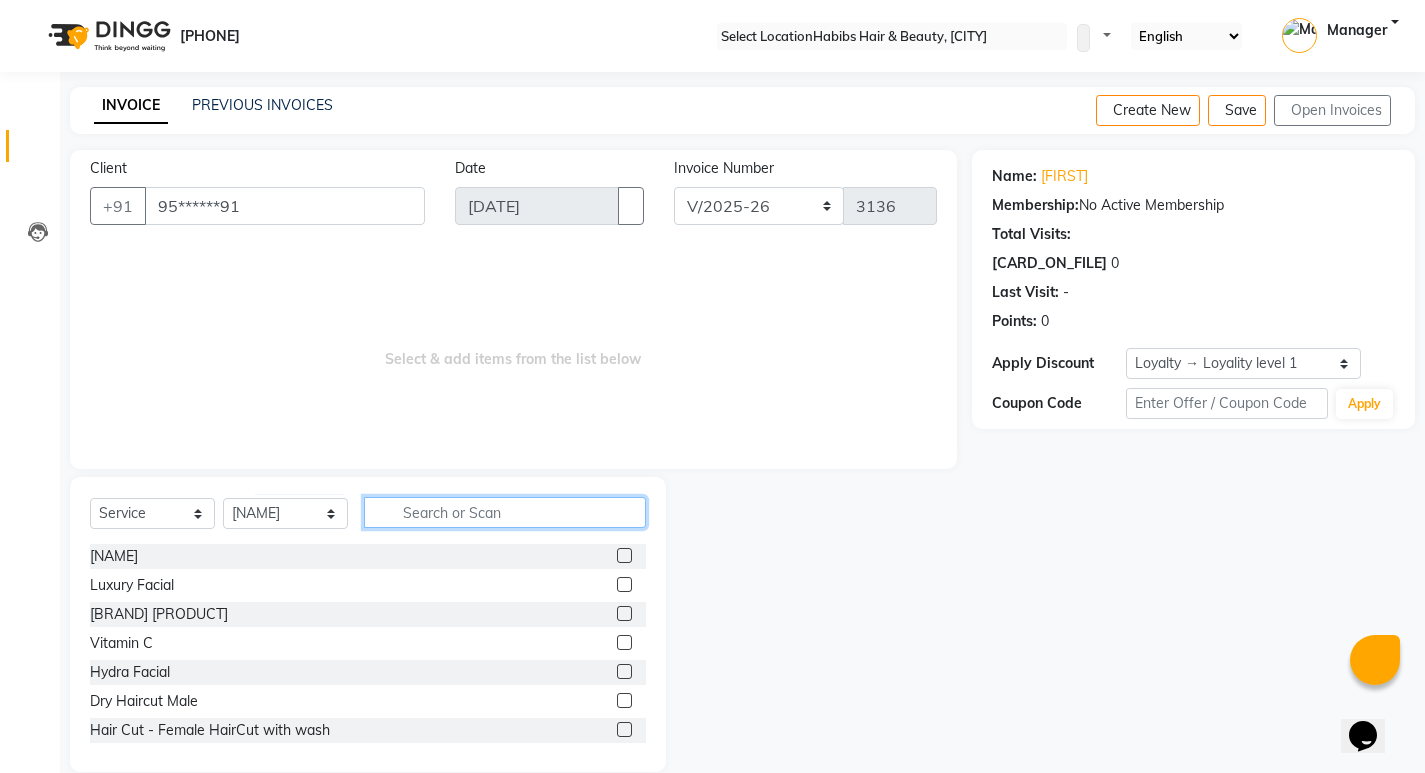 click at bounding box center (505, 512) 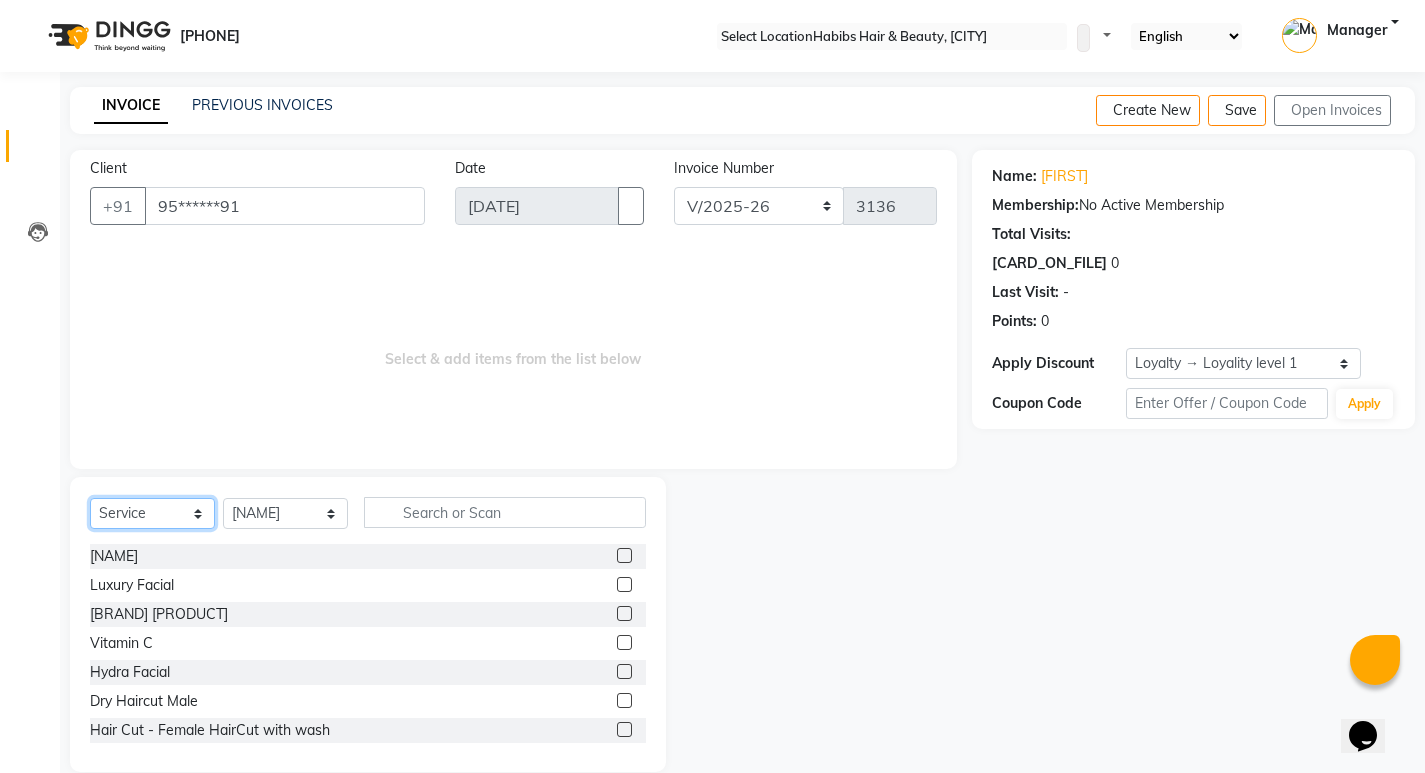 click on "Select  Service  Product  Membership  Package Voucher Prepaid Gift Card" at bounding box center (152, 513) 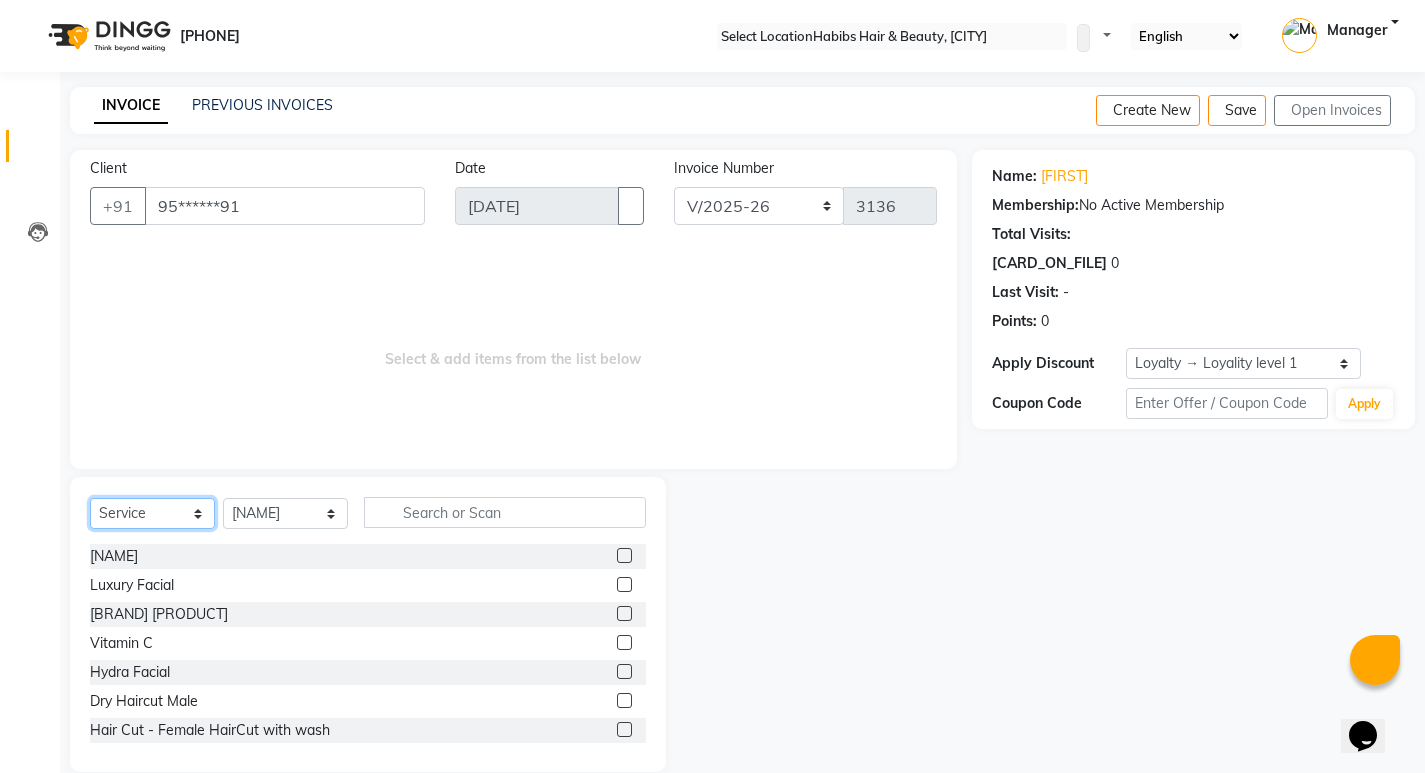select on "package" 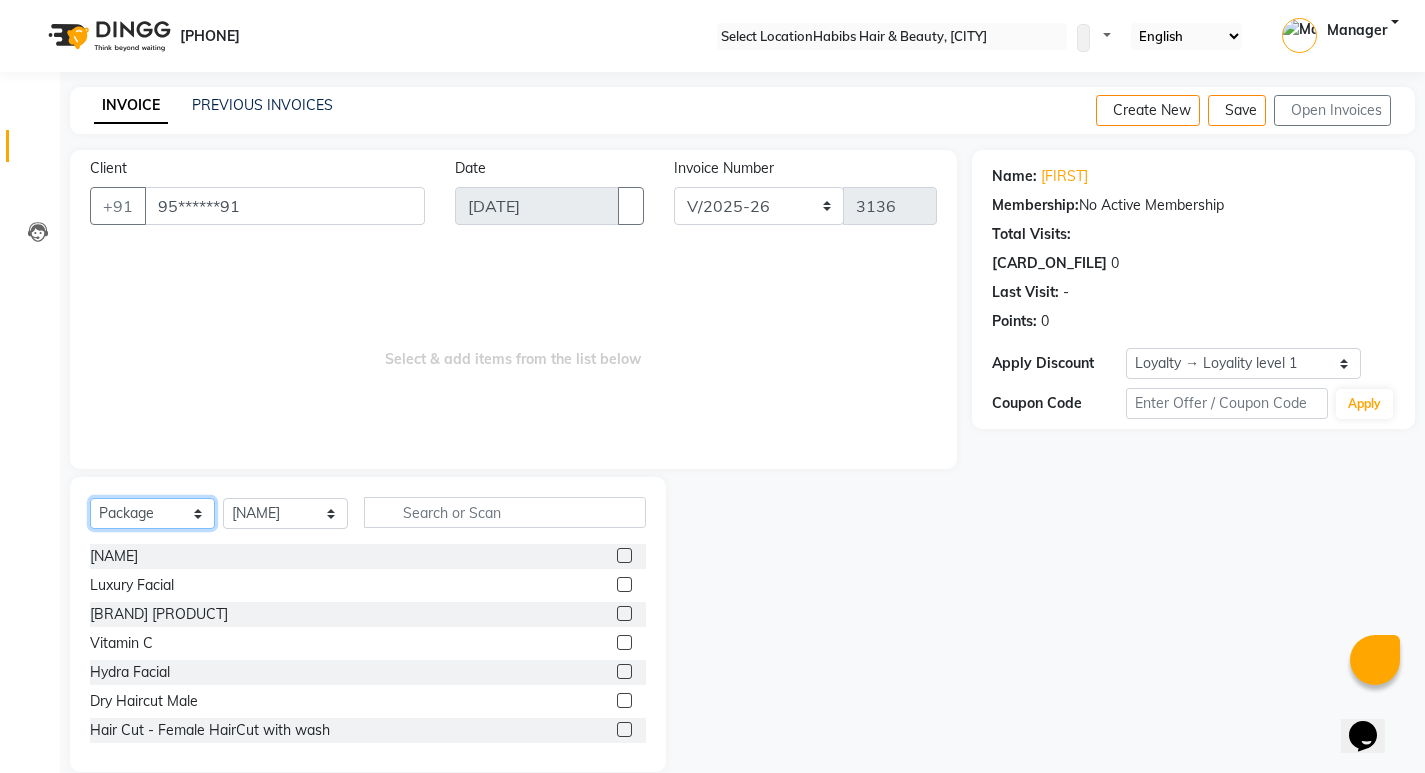 click on "Select  Service  Product  Membership  Package Voucher Prepaid Gift Card" at bounding box center (152, 513) 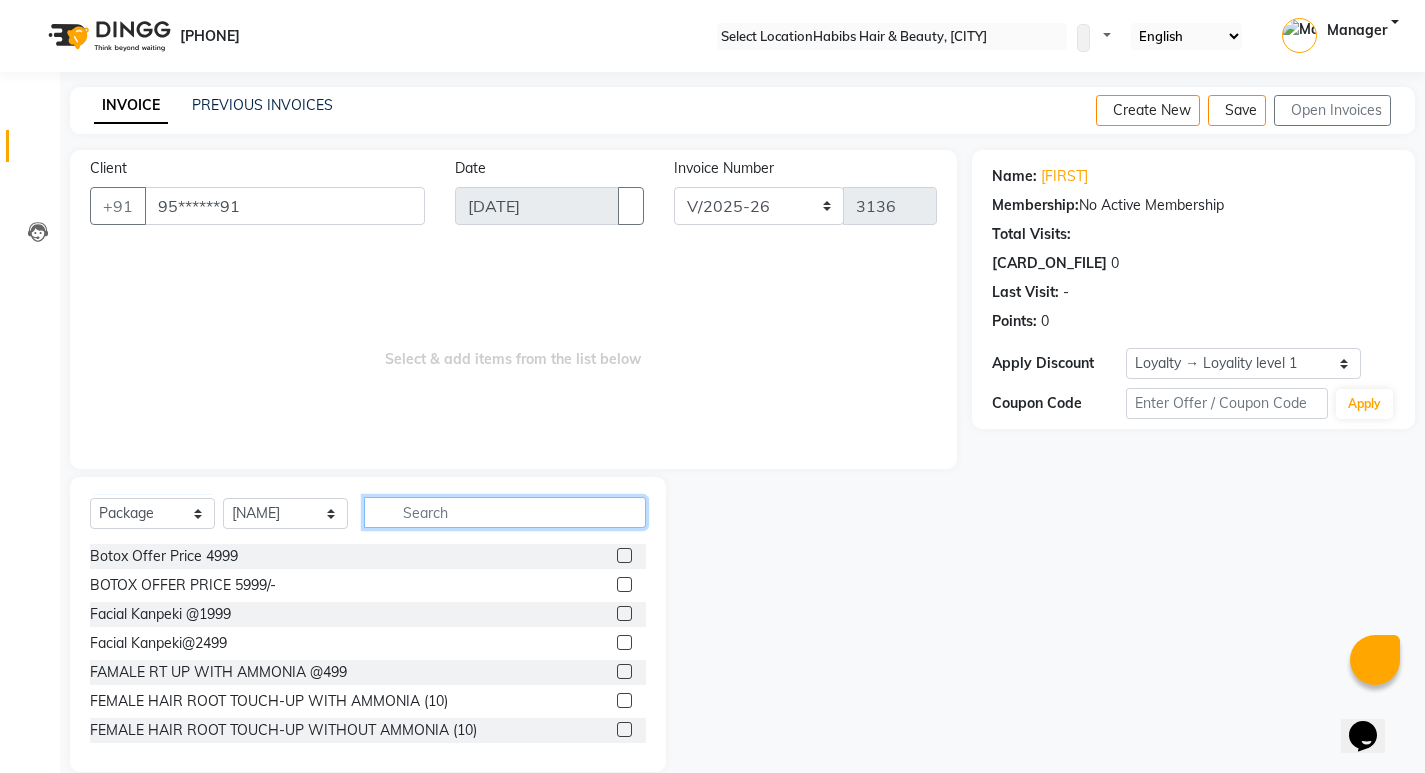 click at bounding box center (505, 512) 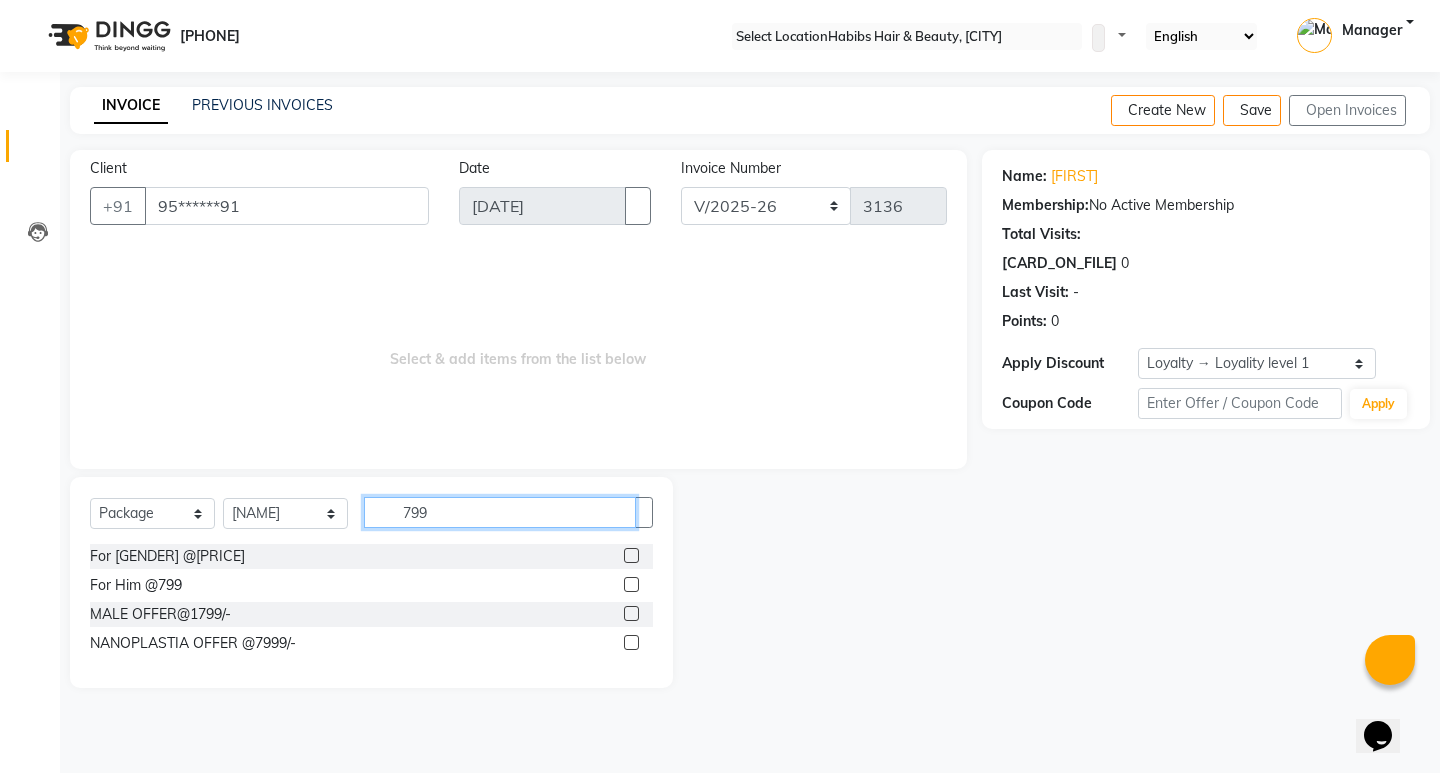 type on "799" 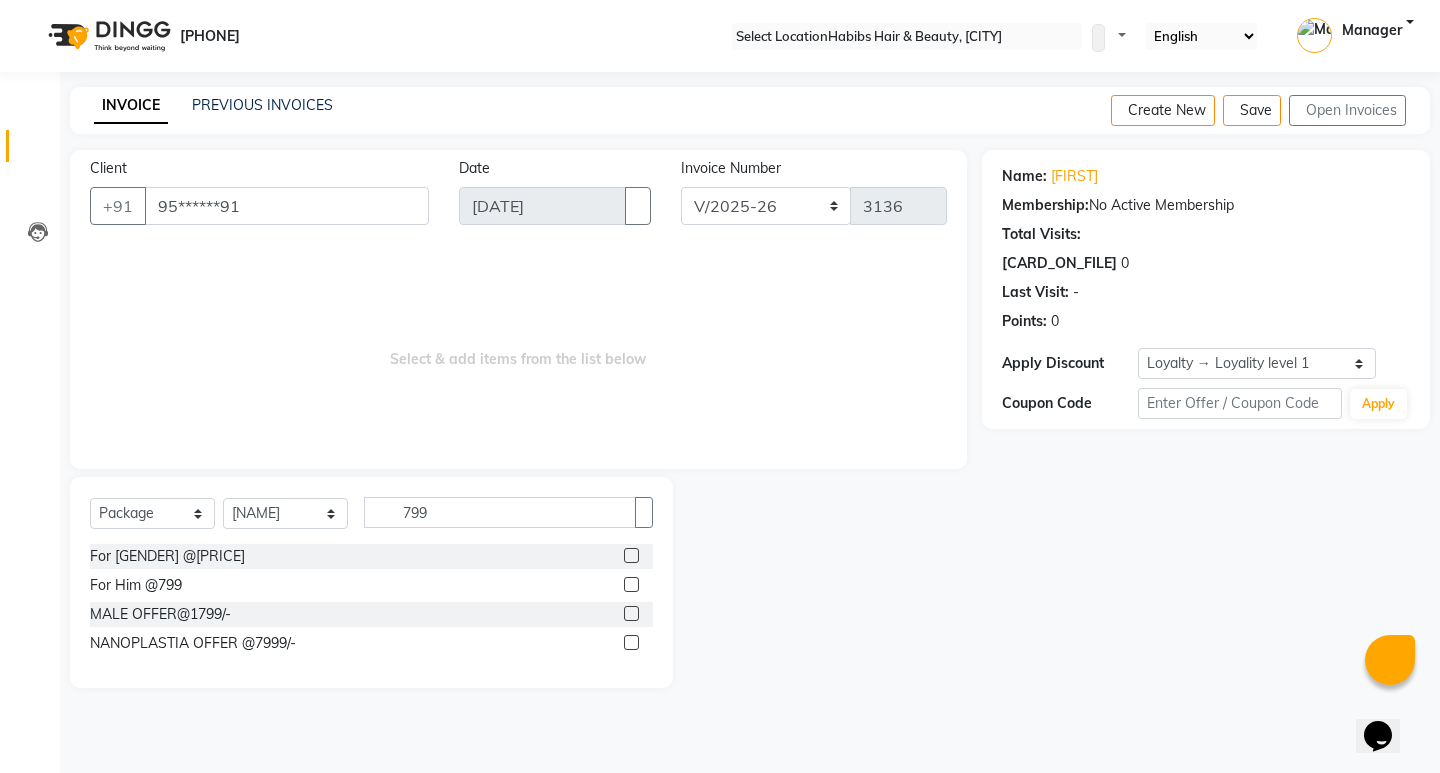 click at bounding box center (631, 584) 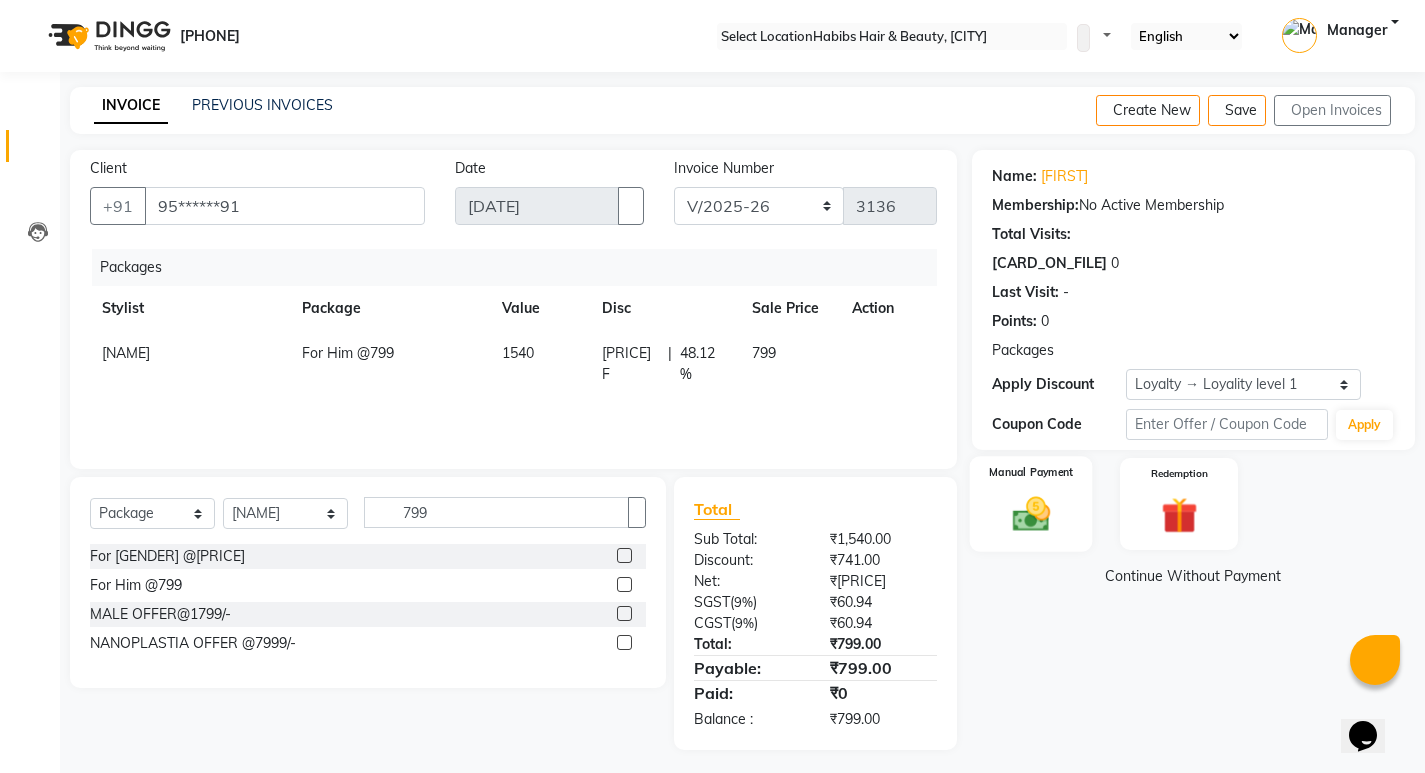 drag, startPoint x: 1045, startPoint y: 519, endPoint x: 1058, endPoint y: 519, distance: 13 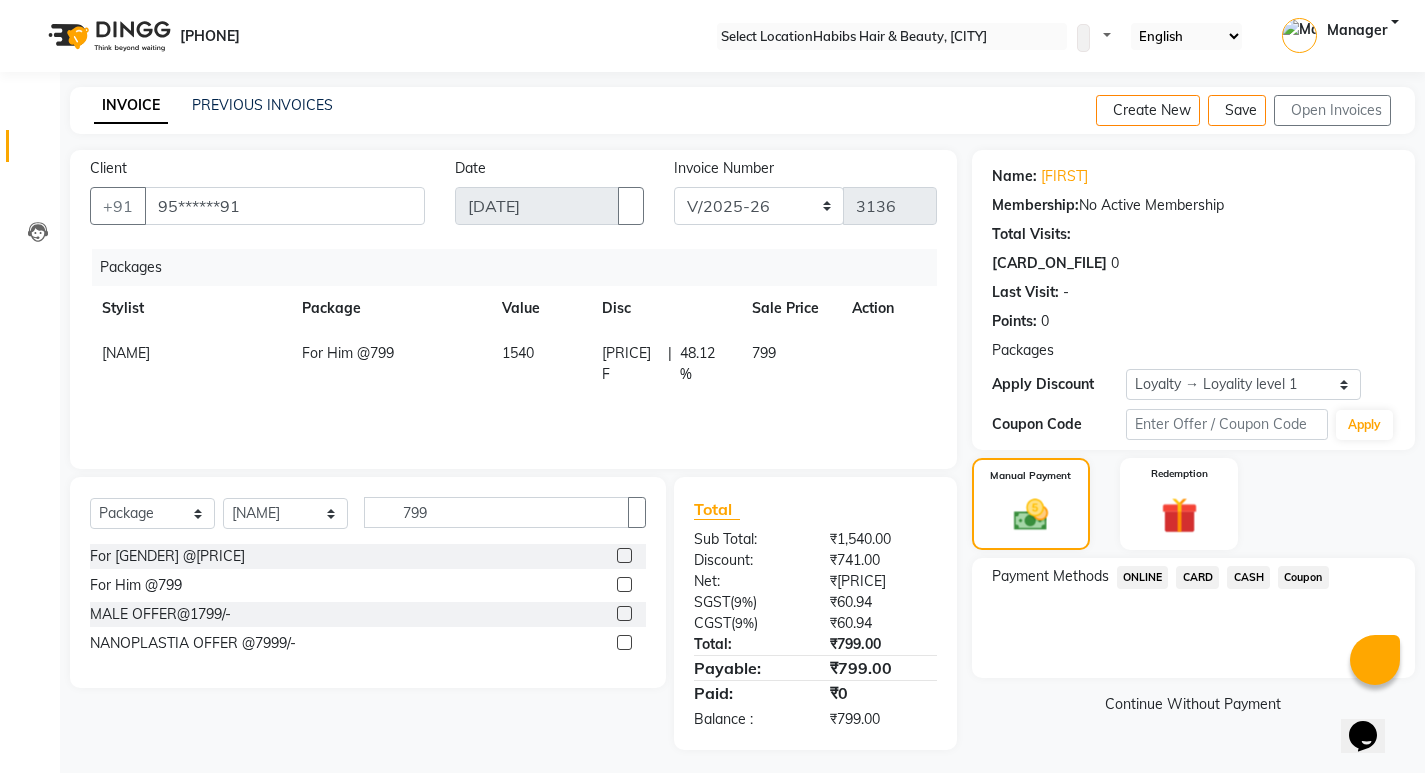 scroll, scrollTop: 6, scrollLeft: 0, axis: vertical 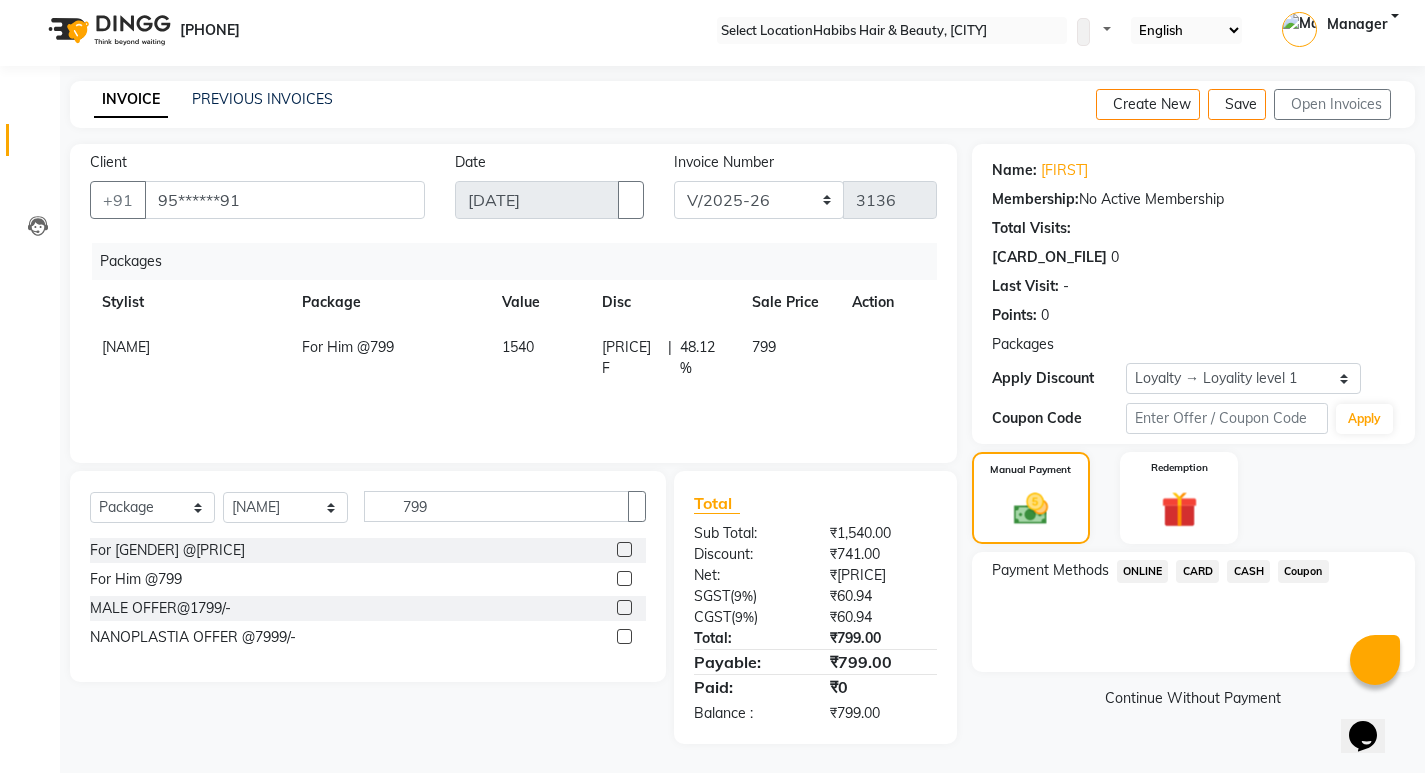 click on "ONLINE" at bounding box center [1143, 571] 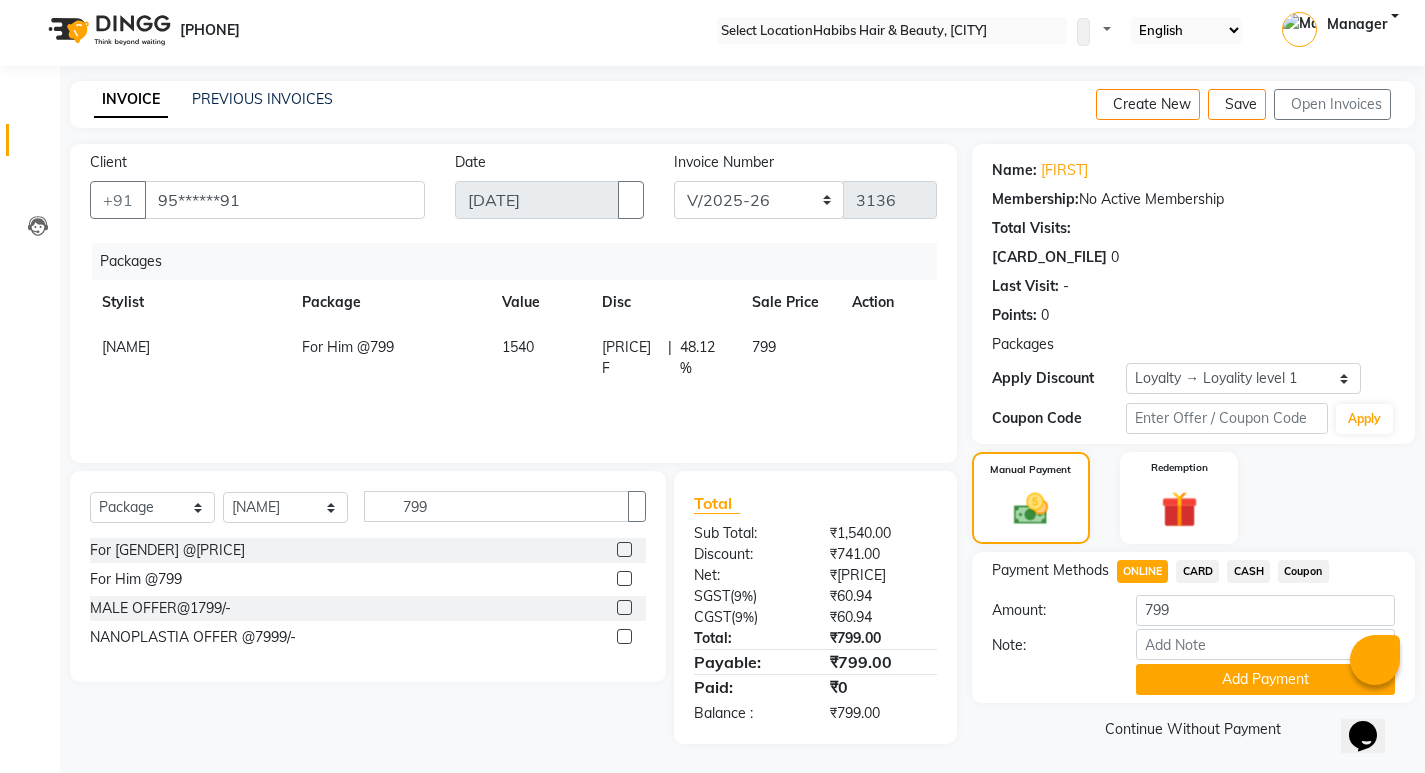 scroll, scrollTop: 8, scrollLeft: 0, axis: vertical 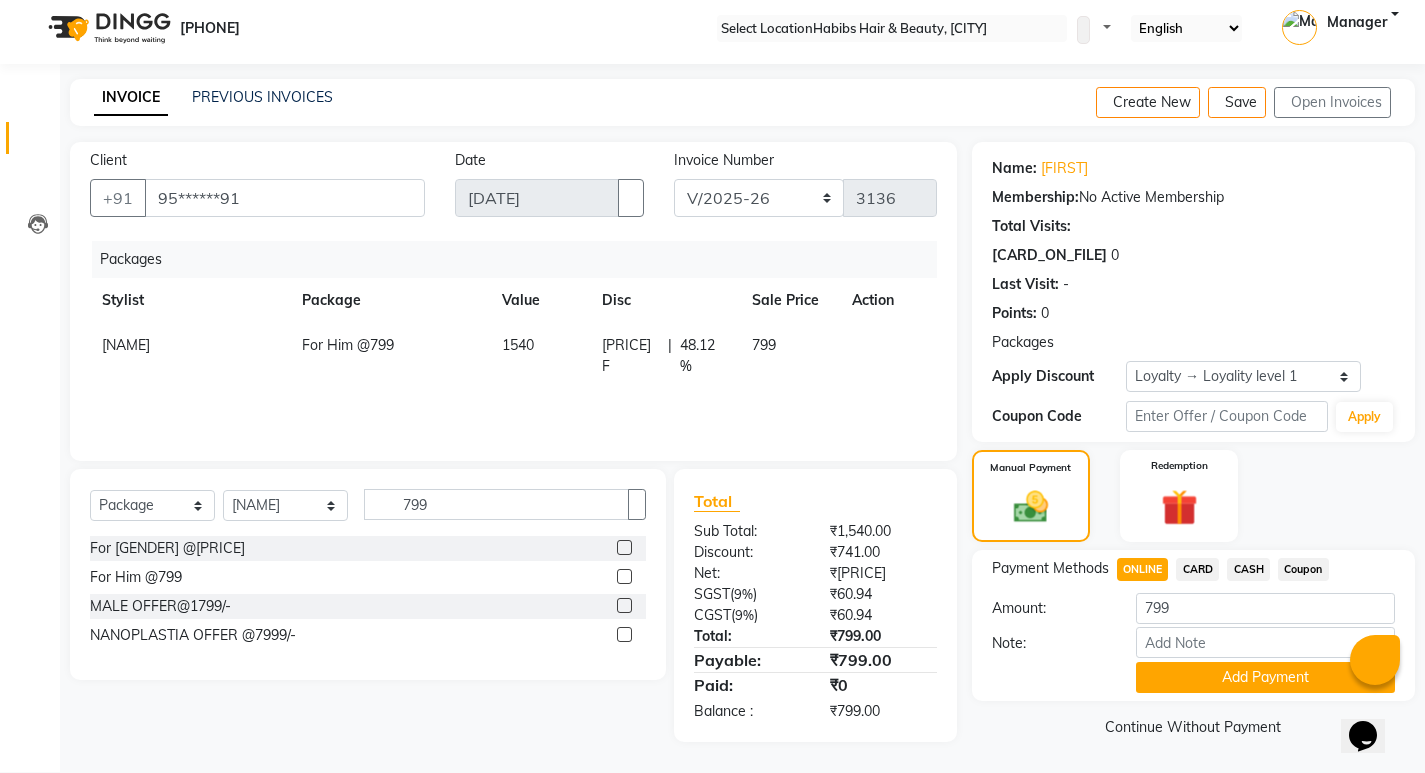 click on "Name: [NAME] Membership:  No Active Membership  Total Visits:   Card on file:  0 Last Visit:   - Points:   0  Packages Apply Discount Select  Loyalty → Loyality level 1  Coupon Code Apply Manual Payment Redemption Payment Methods  ONLINE   CARD   CASH   Coupon  Amount: 799 Note: Add Payment  Continue Without Payment" at bounding box center (1201, 442) 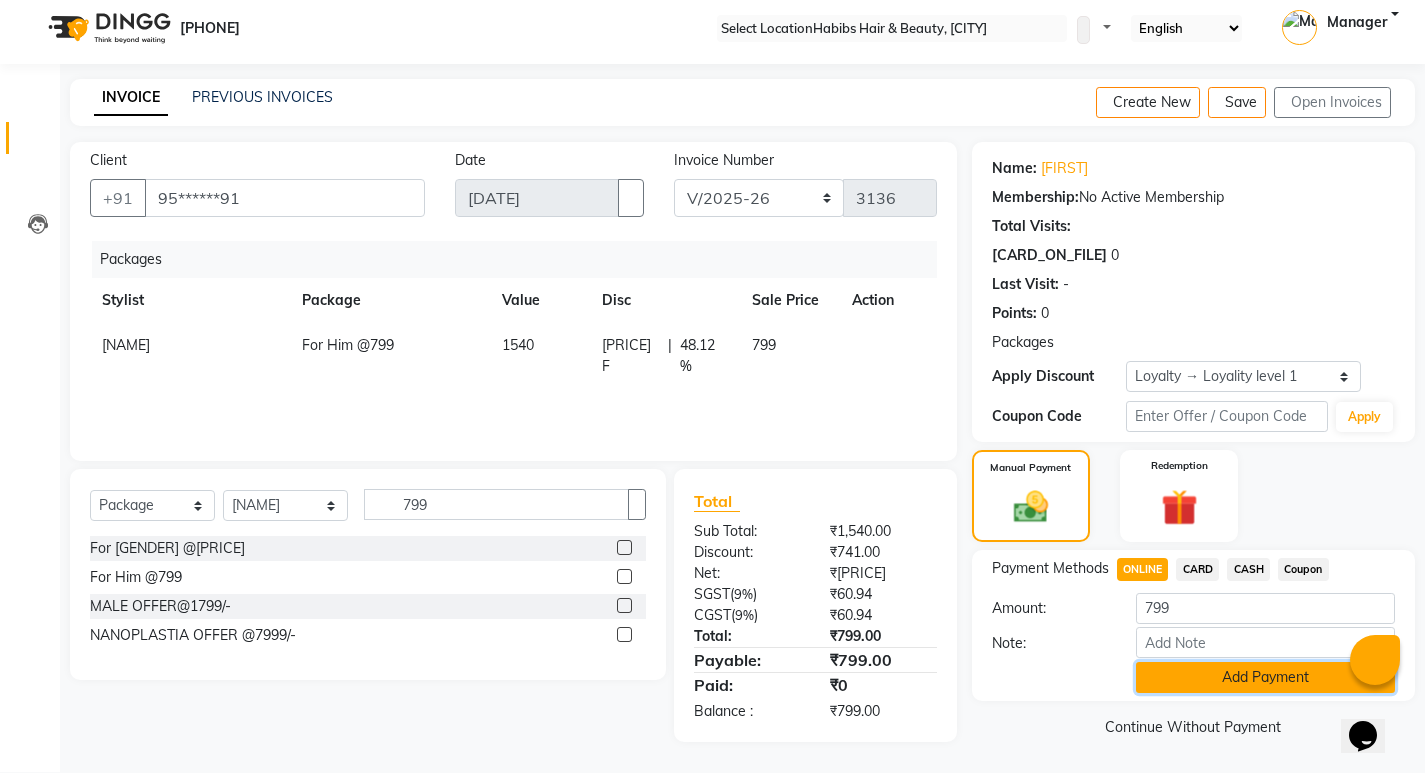 click on "Add Payment" at bounding box center (1265, 677) 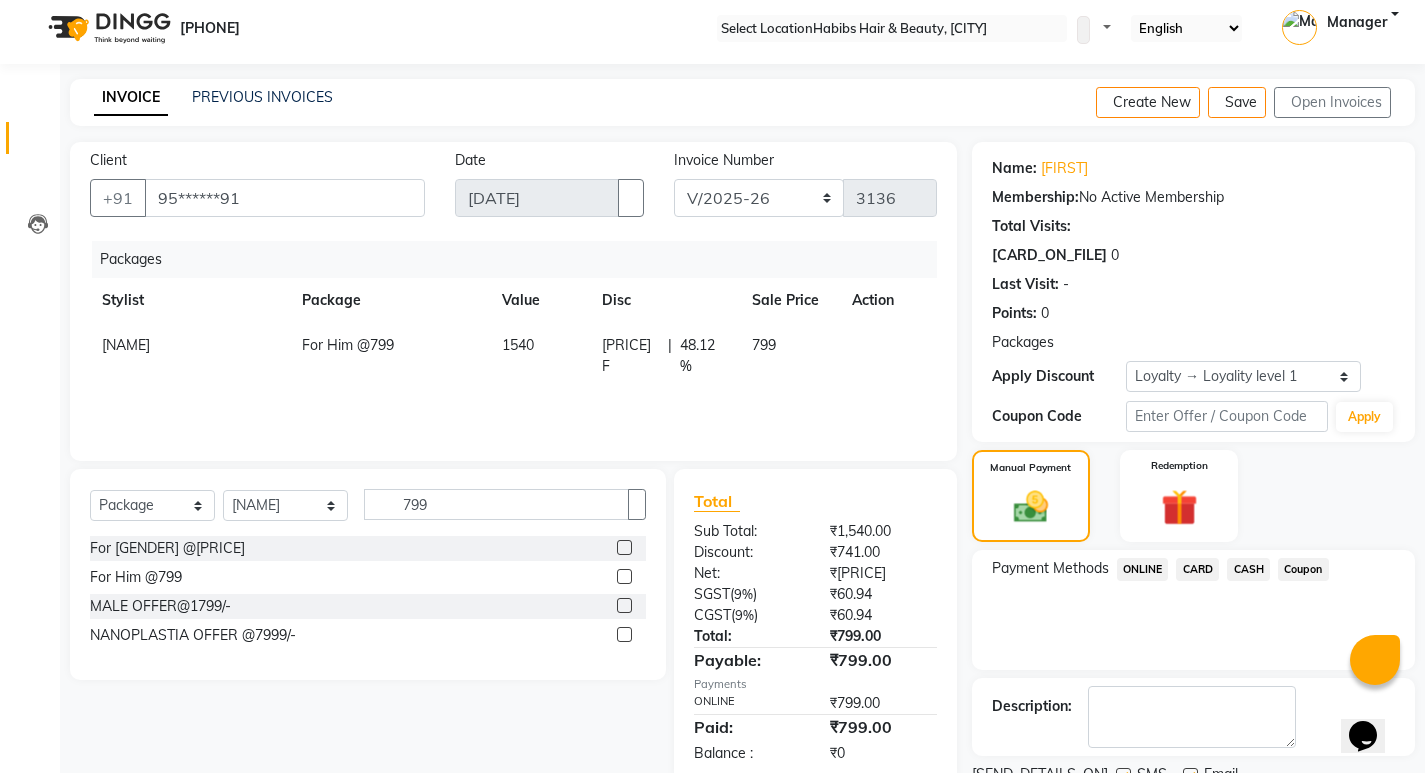 scroll, scrollTop: 147, scrollLeft: 0, axis: vertical 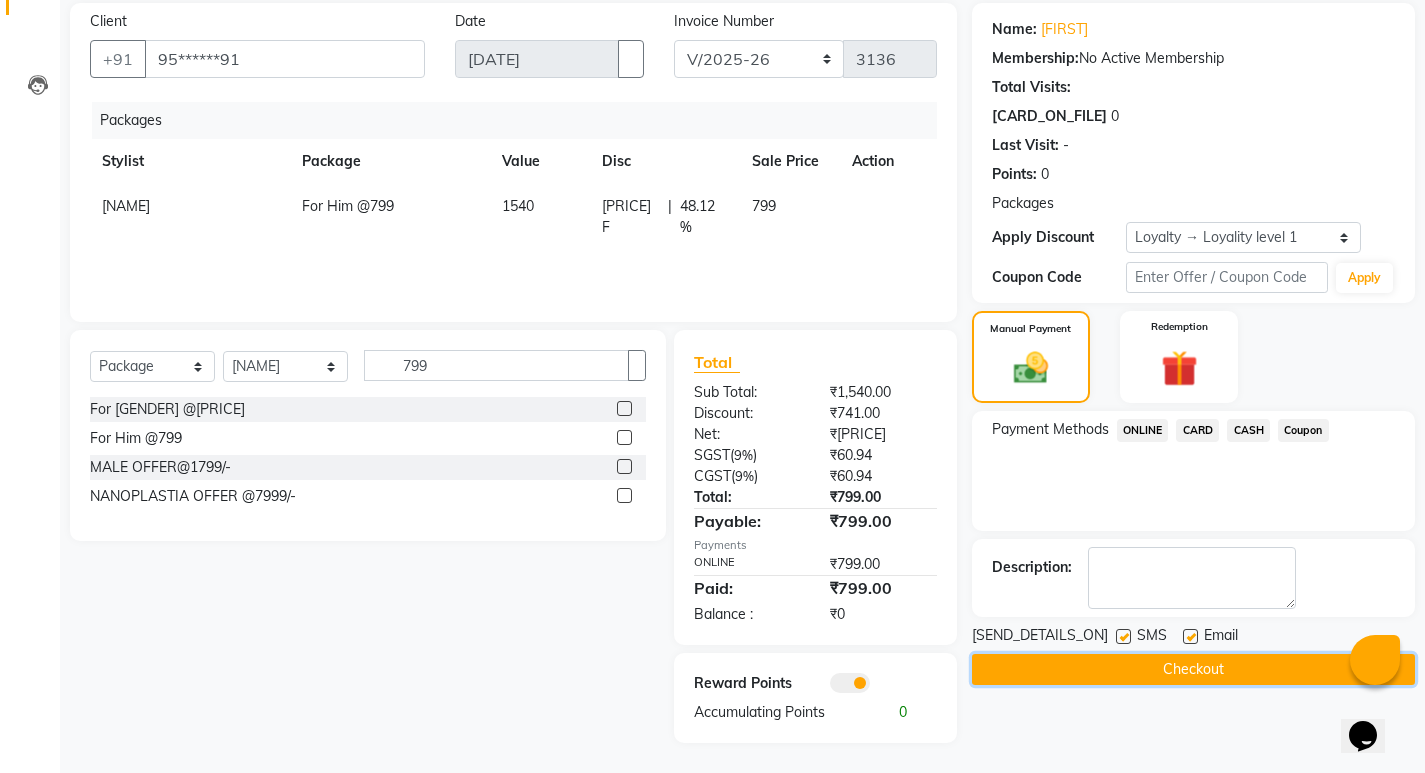 click on "Checkout" at bounding box center [1193, 669] 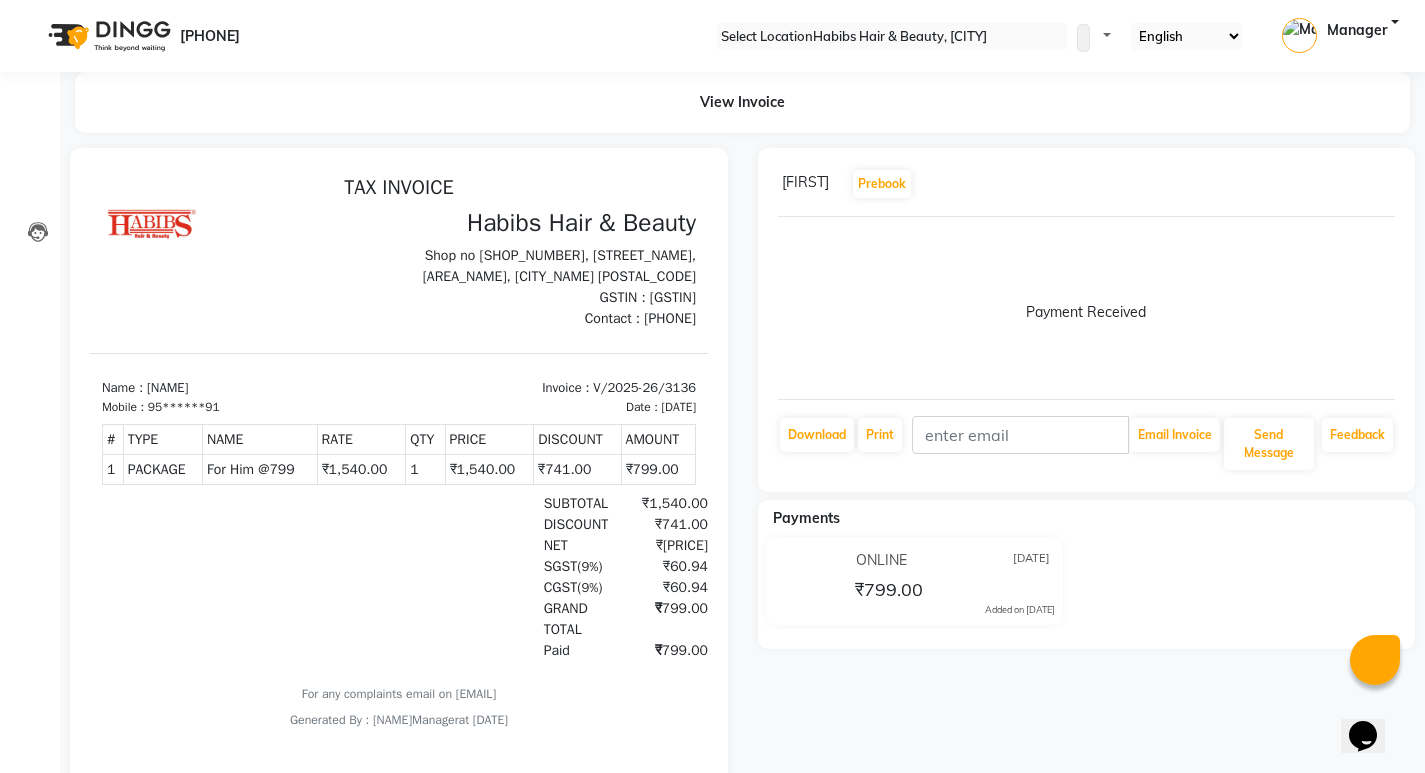 scroll, scrollTop: 0, scrollLeft: 0, axis: both 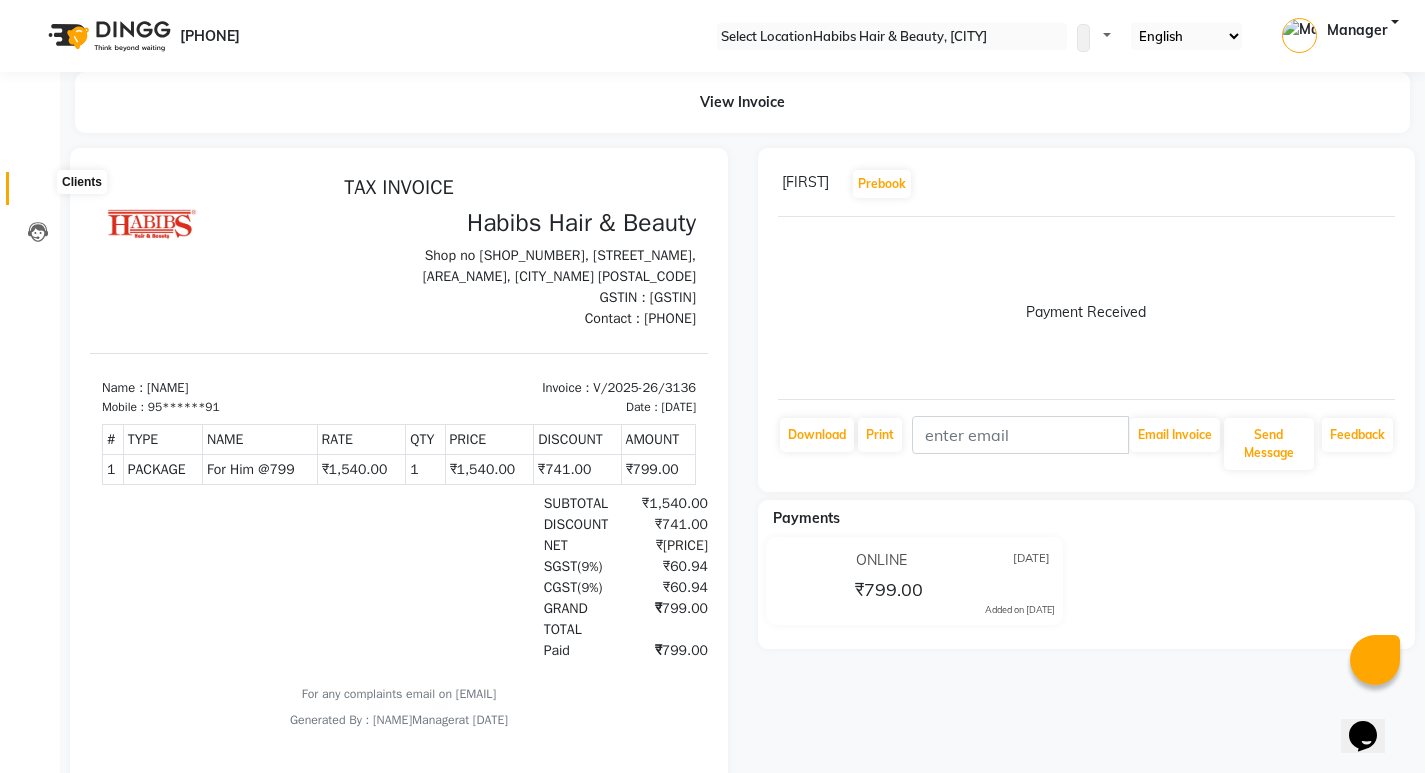 click at bounding box center [38, 193] 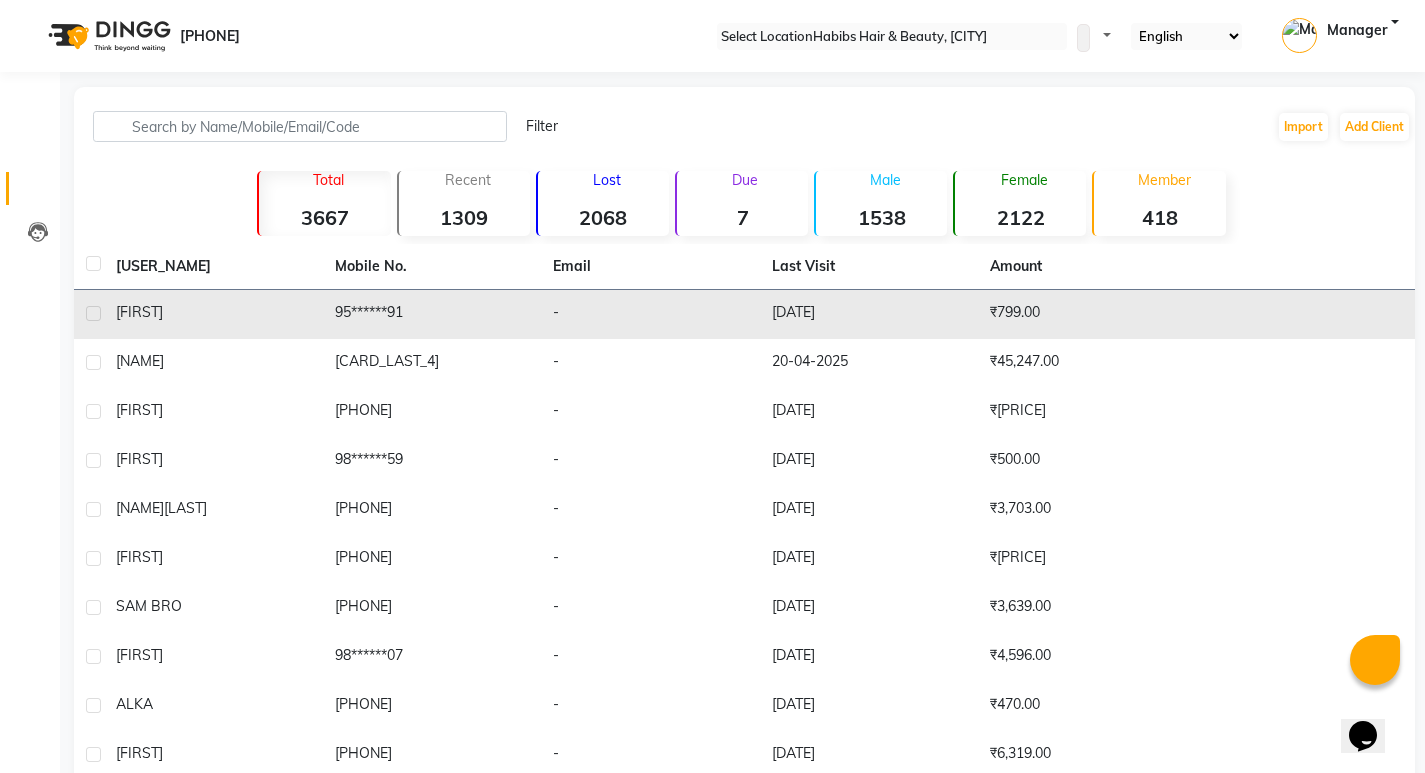click on "[FIRST]" at bounding box center [213, 312] 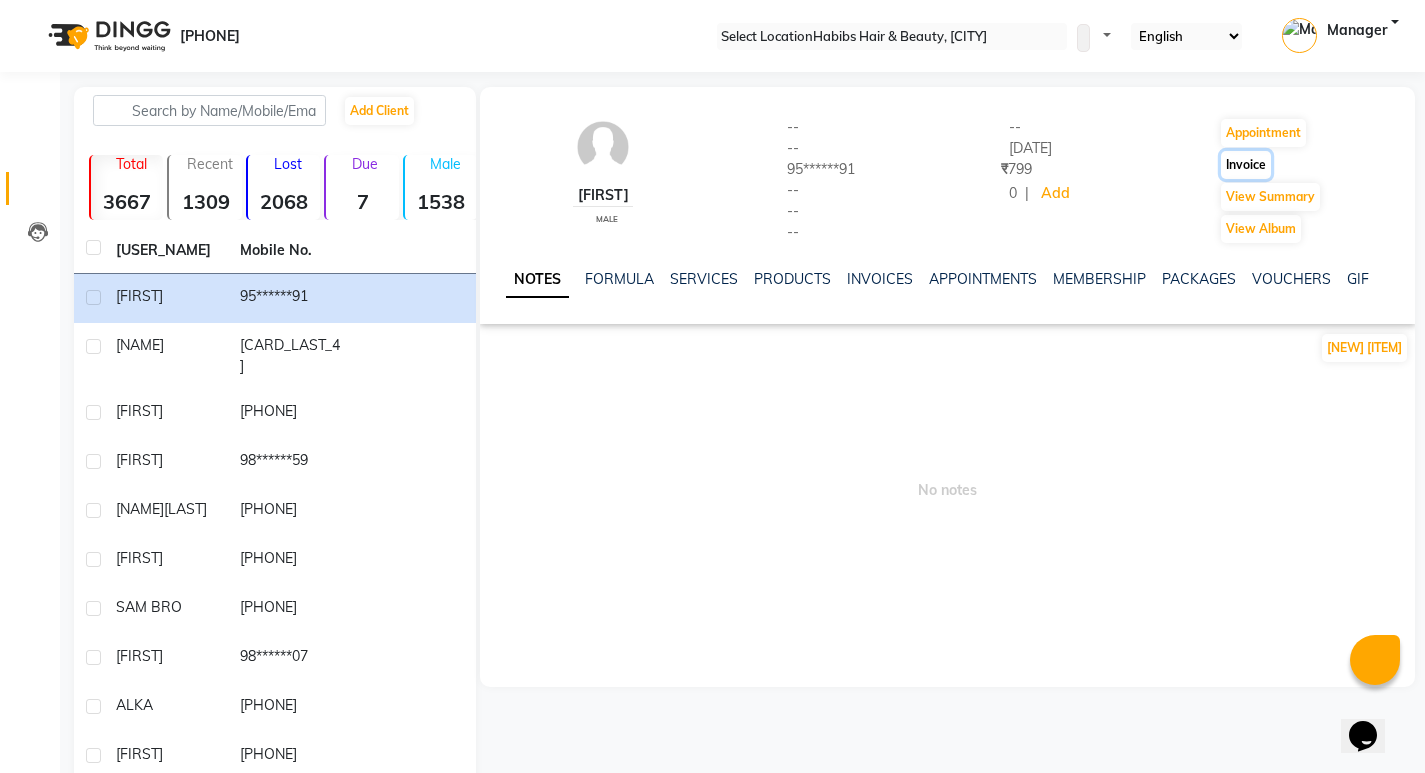 click on "Invoice" at bounding box center [1263, 133] 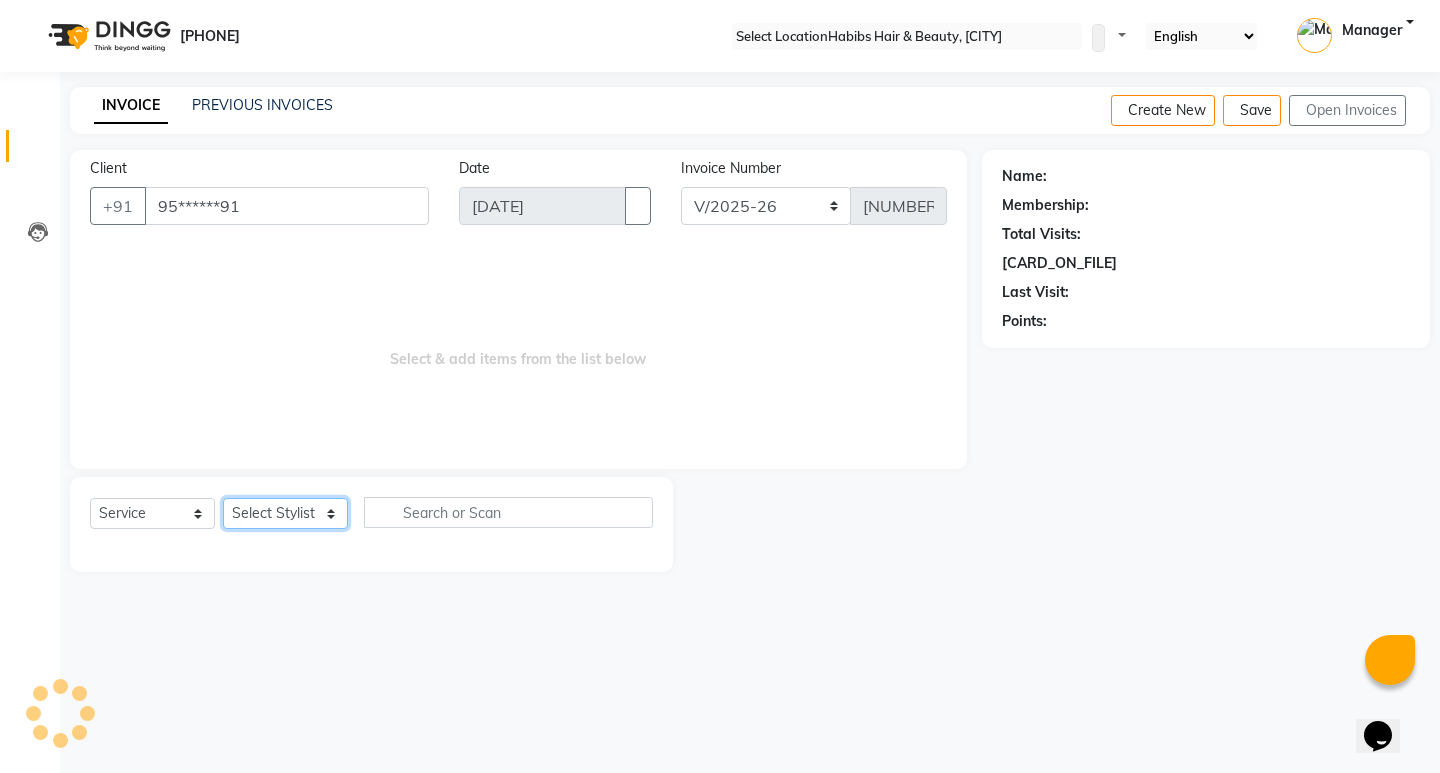 click on "Select Stylist [NAME] HK [NAME] Manager [NAME] [NAME] [NAME] [NAME] [NAME] [NAME] [NAME]" at bounding box center [285, 513] 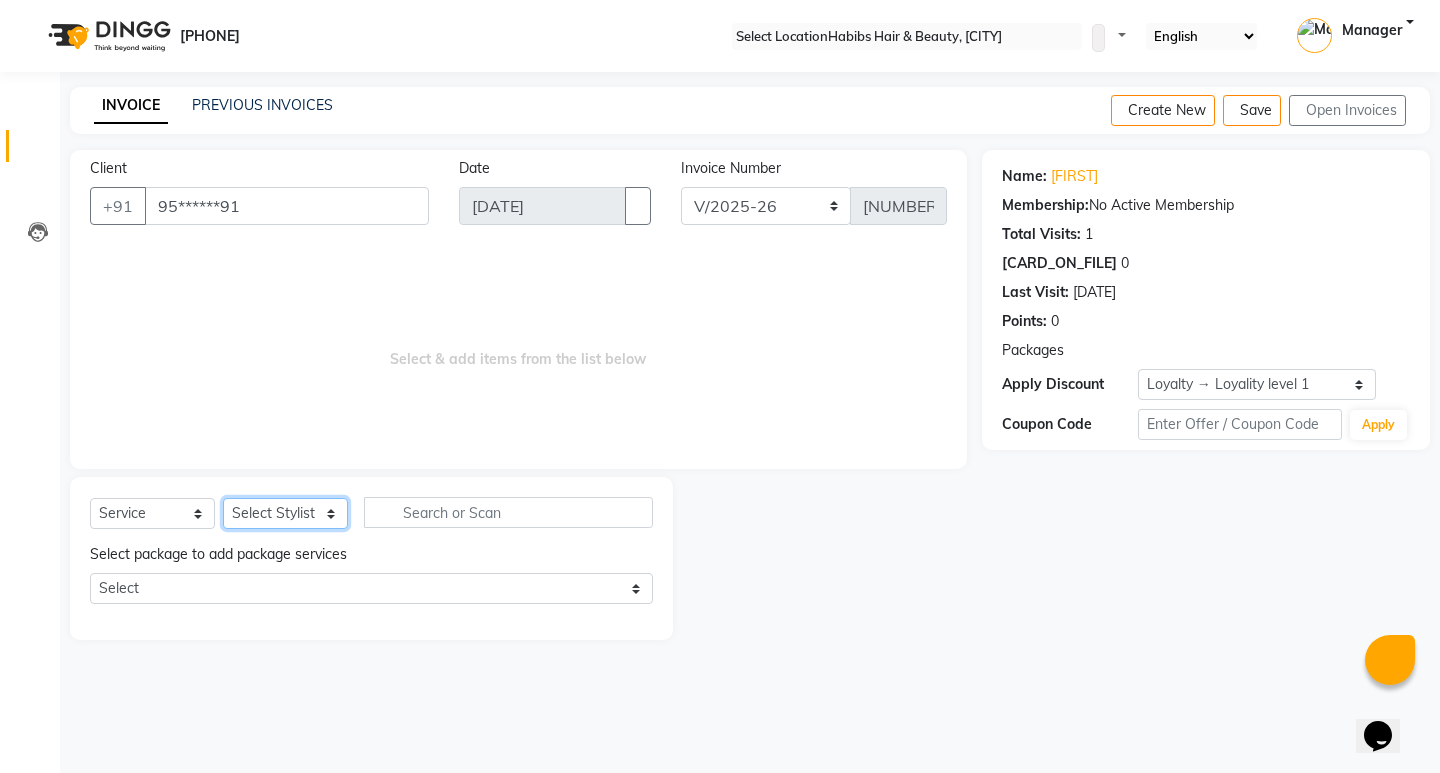 select on "57550" 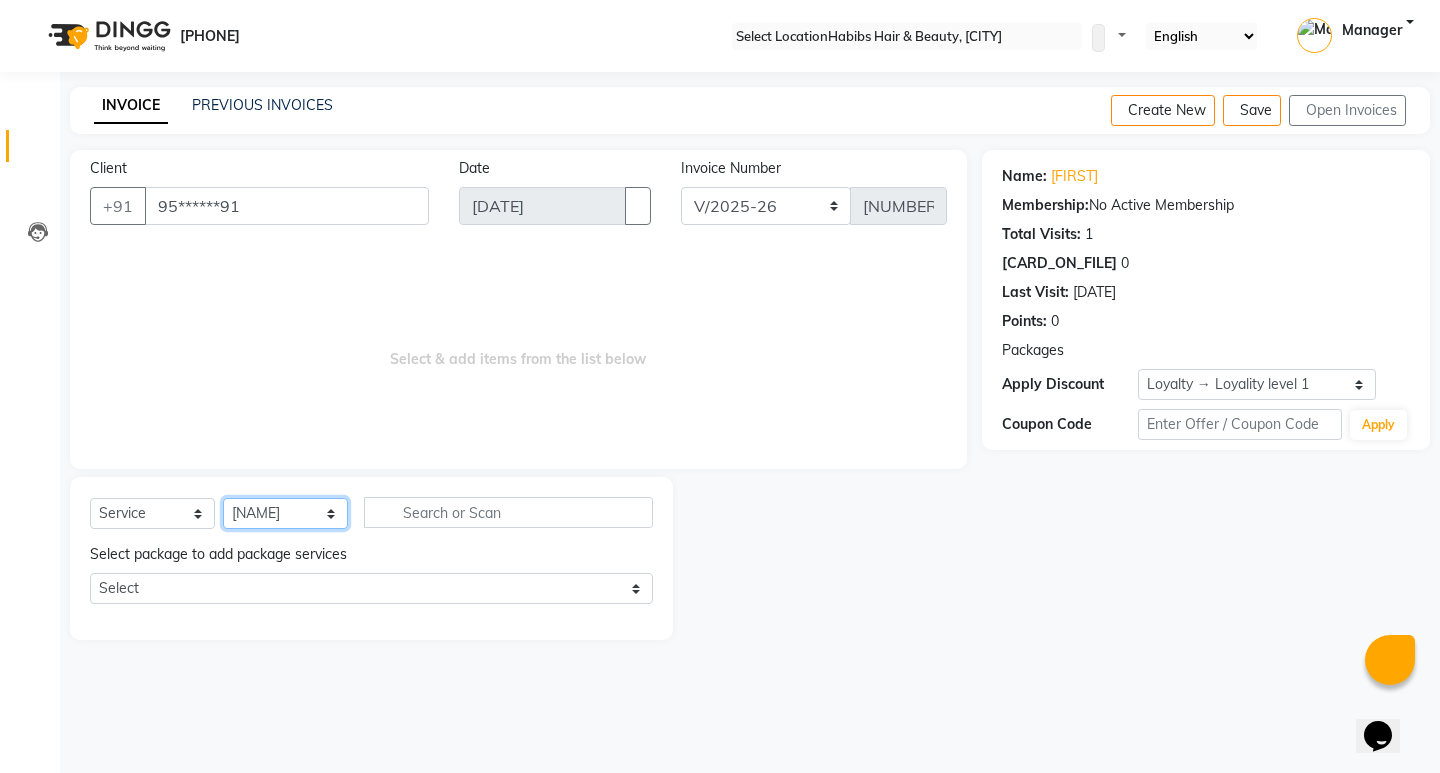 click on "Select Stylist [NAME] HK [NAME] Manager [NAME] [NAME] [NAME] [NAME] [NAME] [NAME] [NAME]" at bounding box center [285, 513] 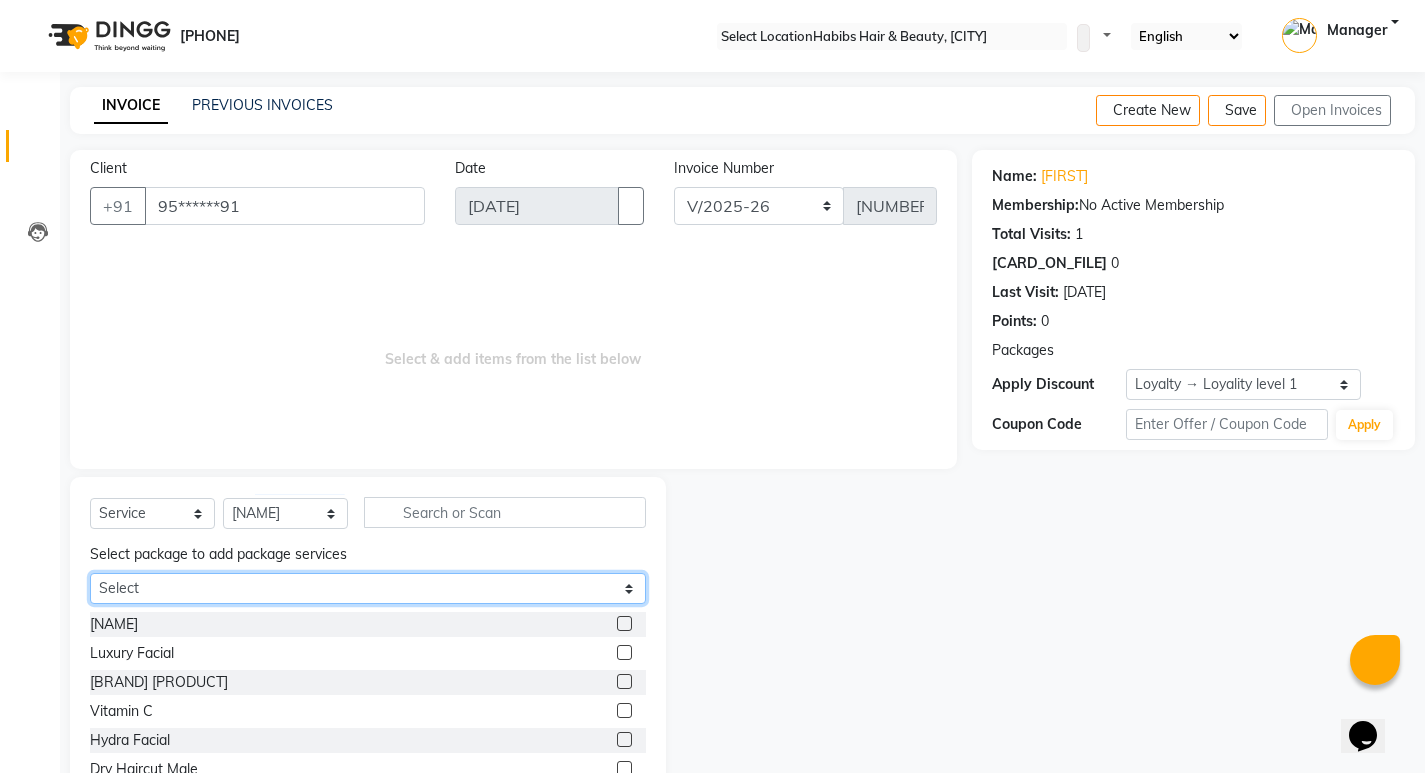 click on "Select For Him @799" at bounding box center (368, 588) 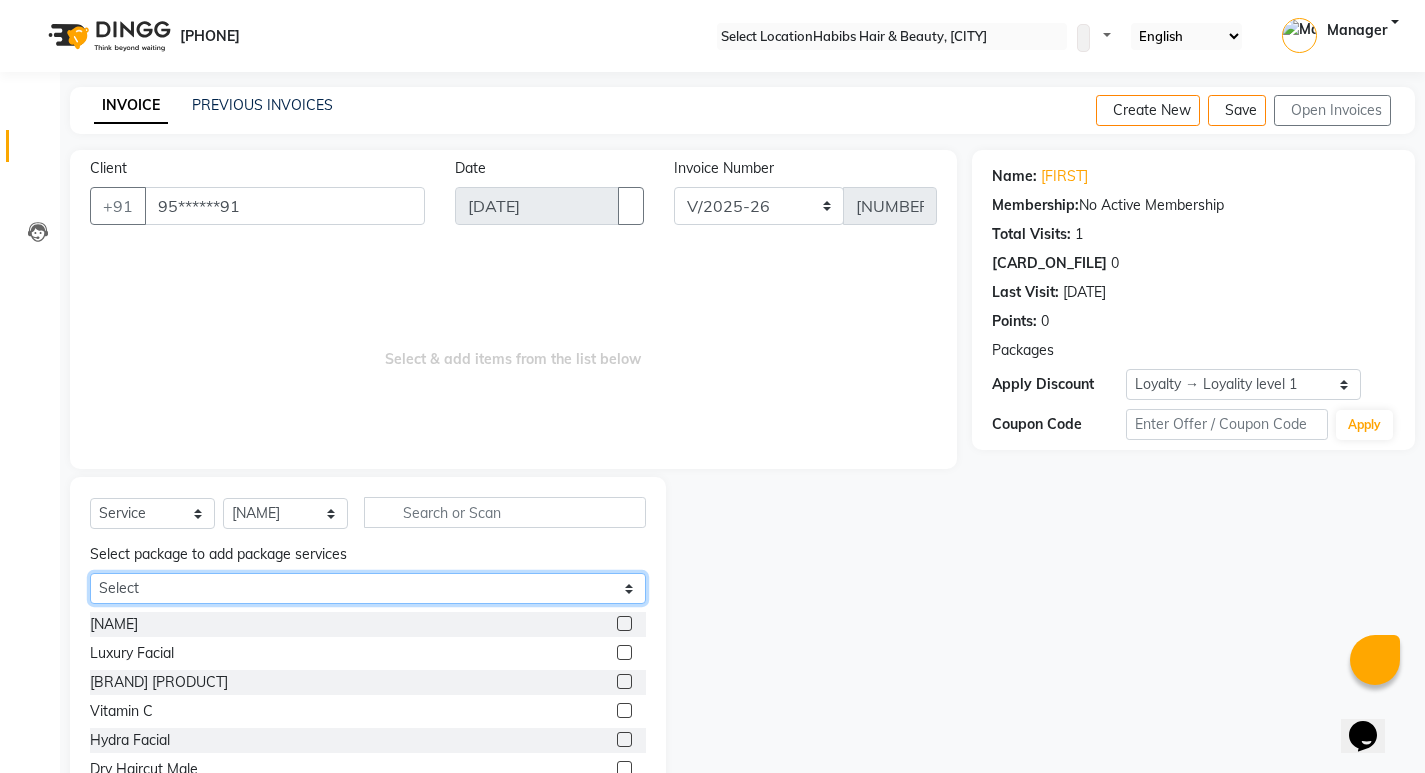 select on "1: Object" 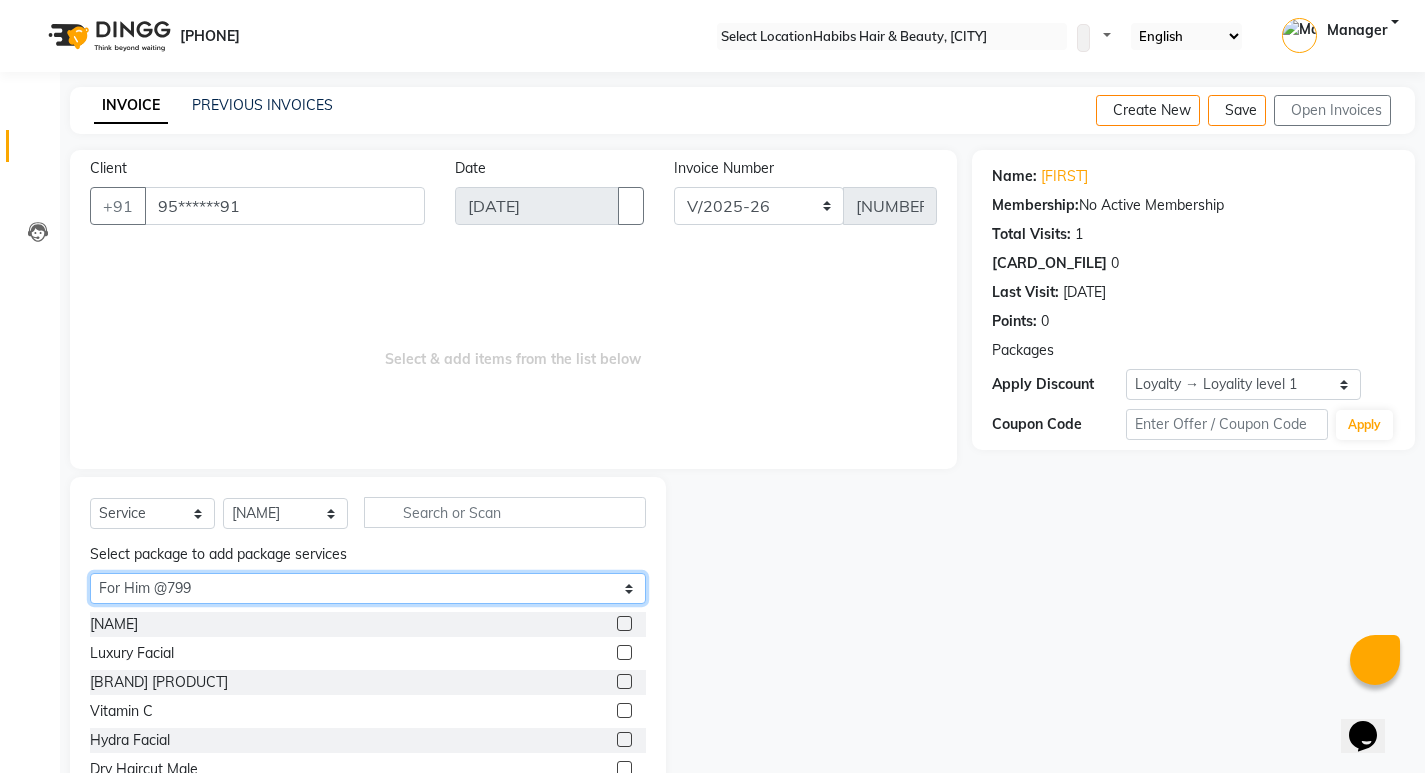 click on "Select For Him @799" at bounding box center (368, 588) 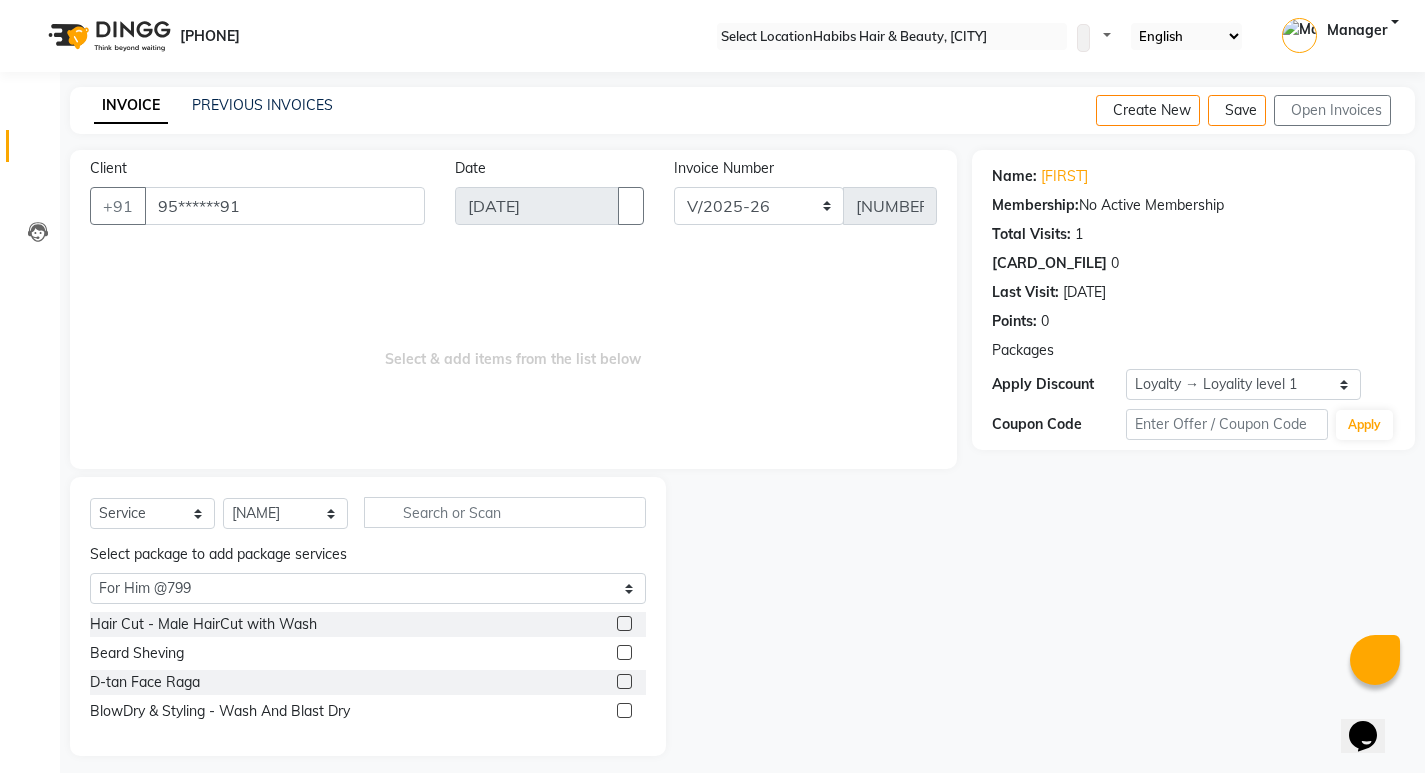 click at bounding box center (624, 623) 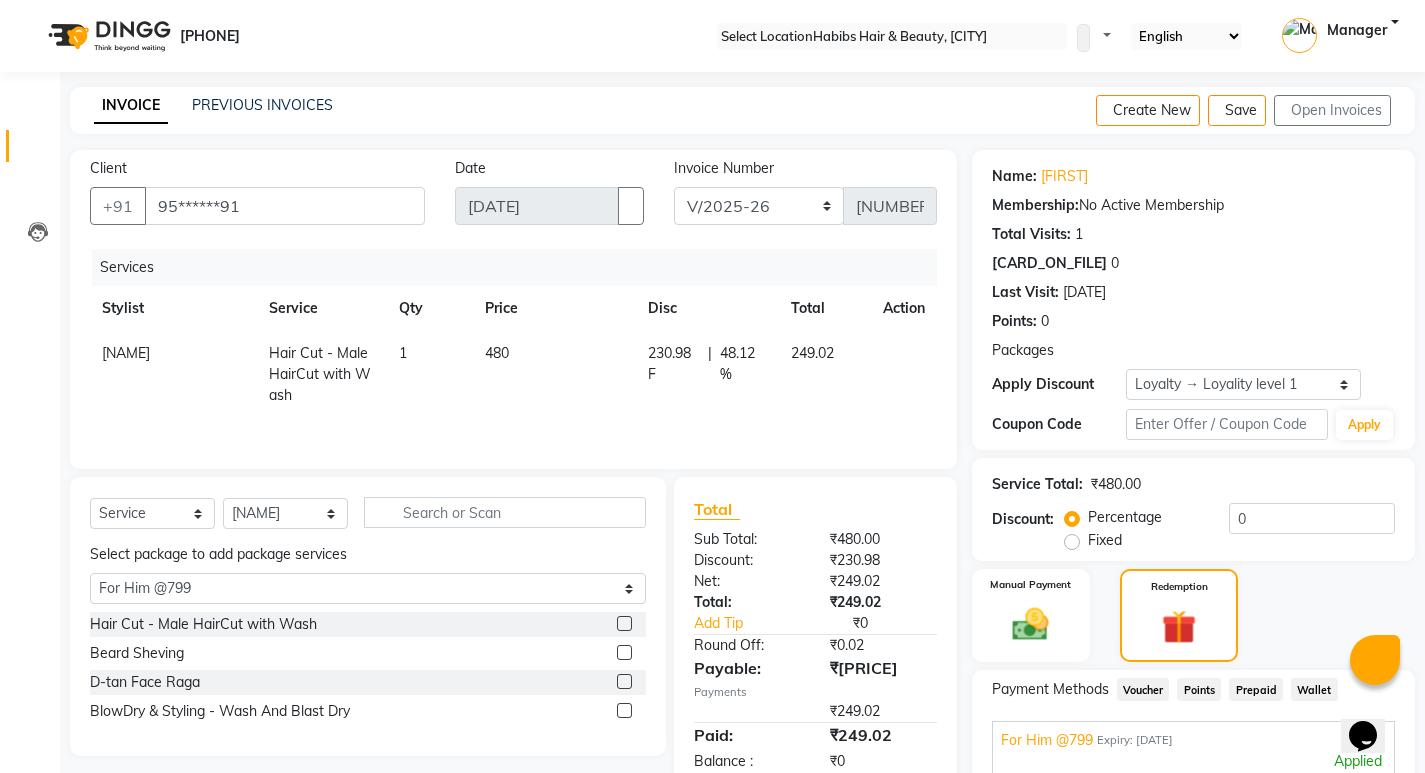 click at bounding box center (624, 652) 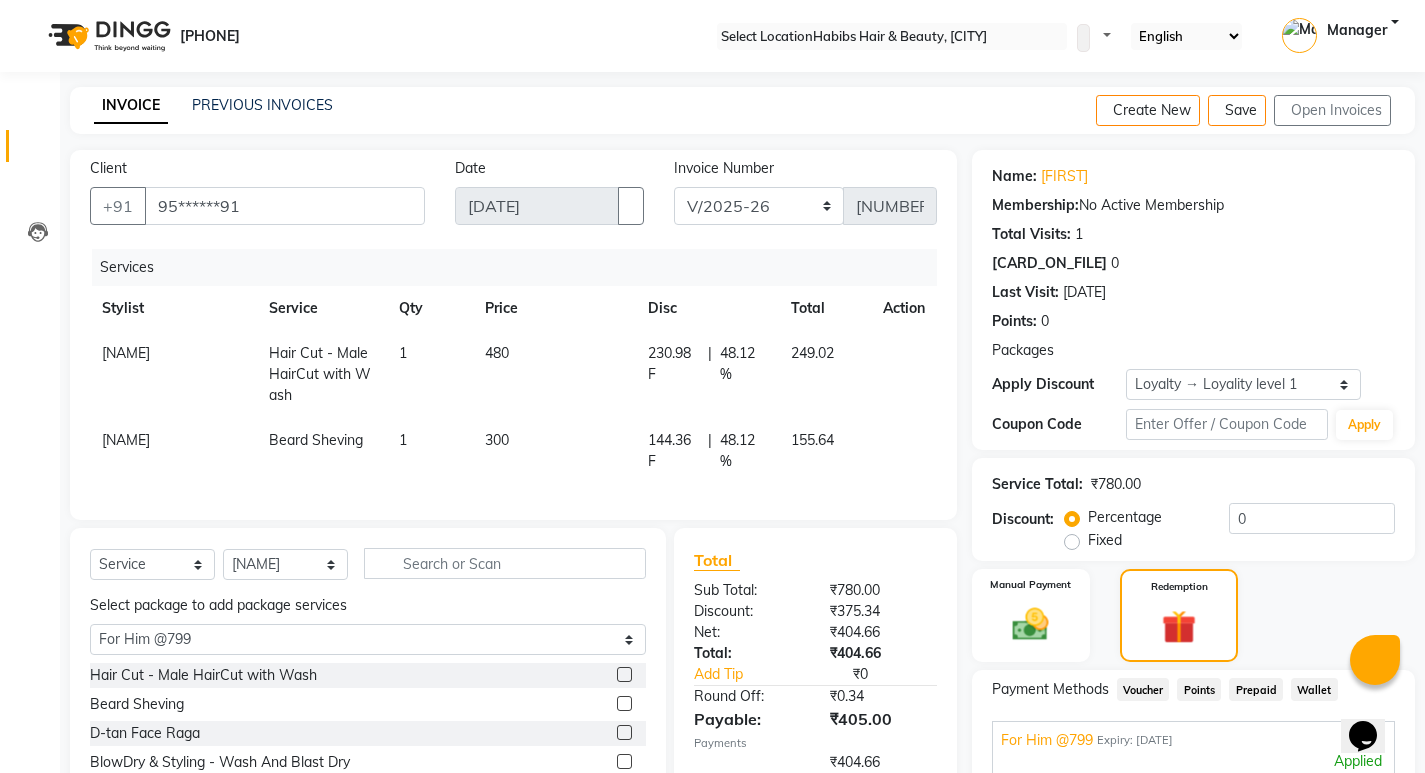 scroll, scrollTop: 300, scrollLeft: 0, axis: vertical 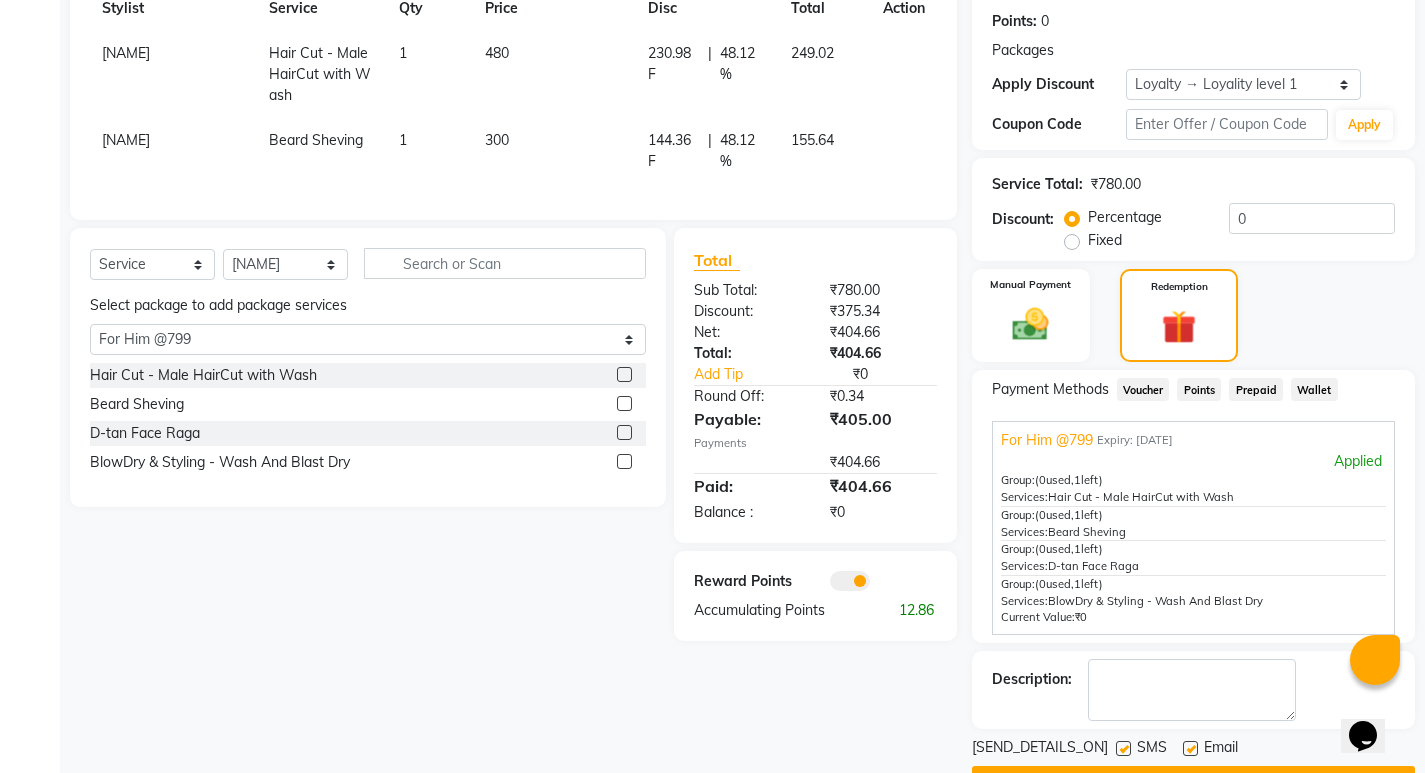 click at bounding box center (631, 375) 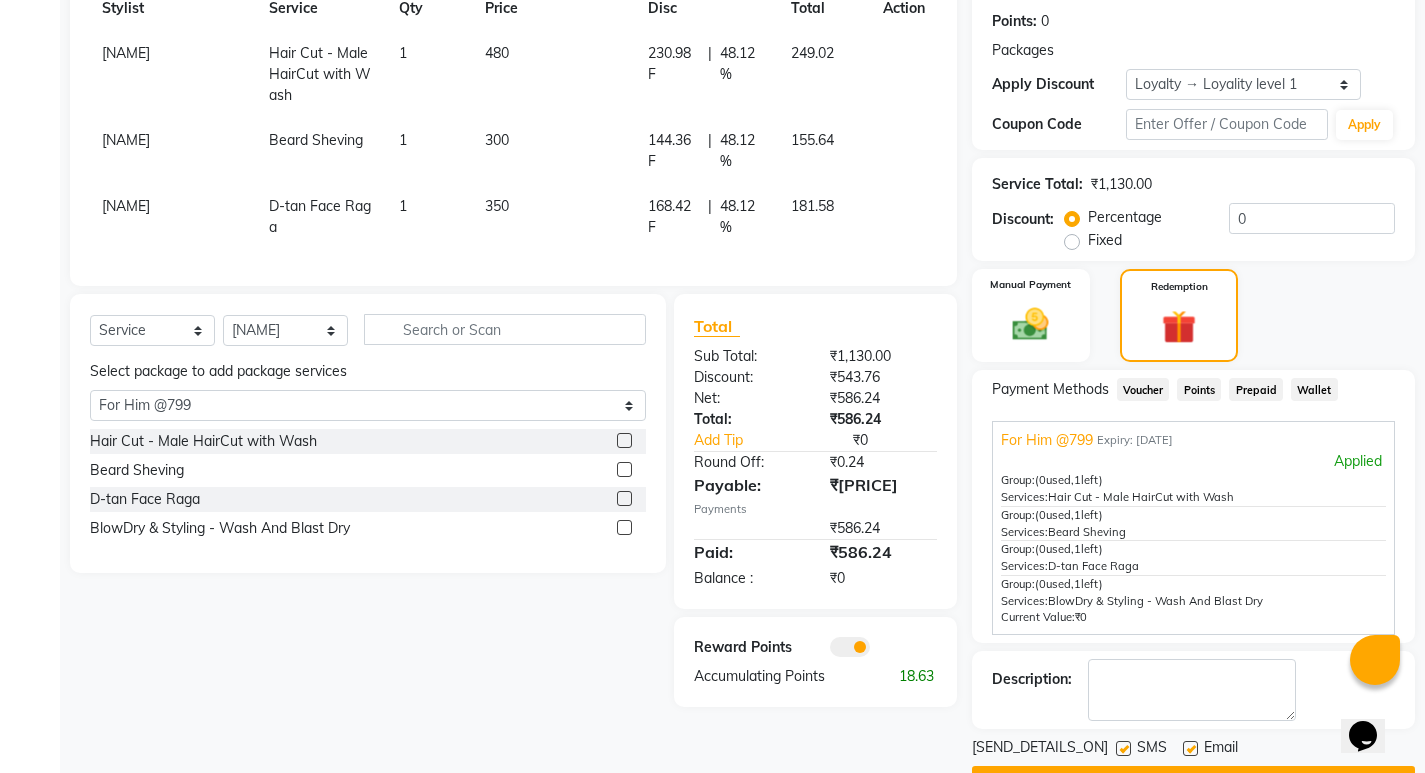 click at bounding box center [624, 527] 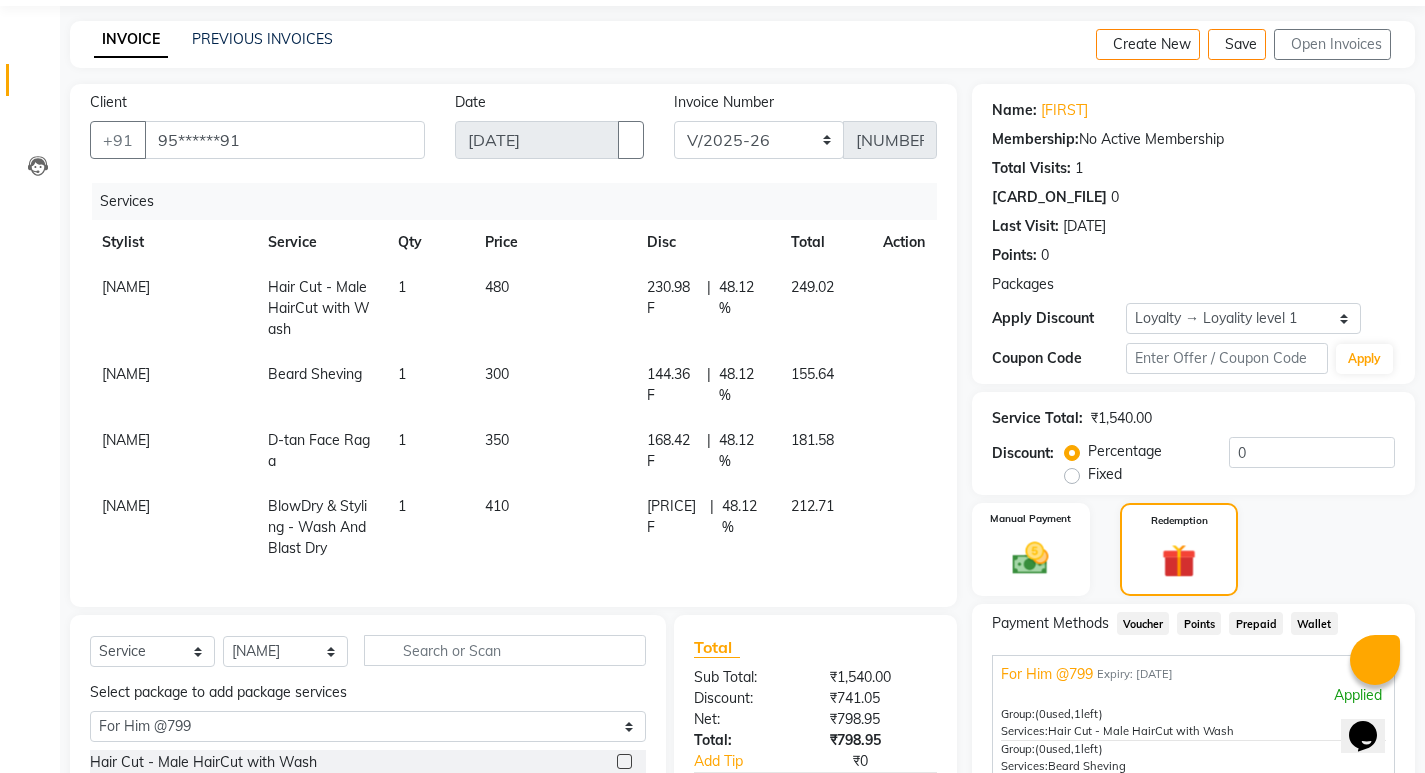 scroll, scrollTop: 366, scrollLeft: 0, axis: vertical 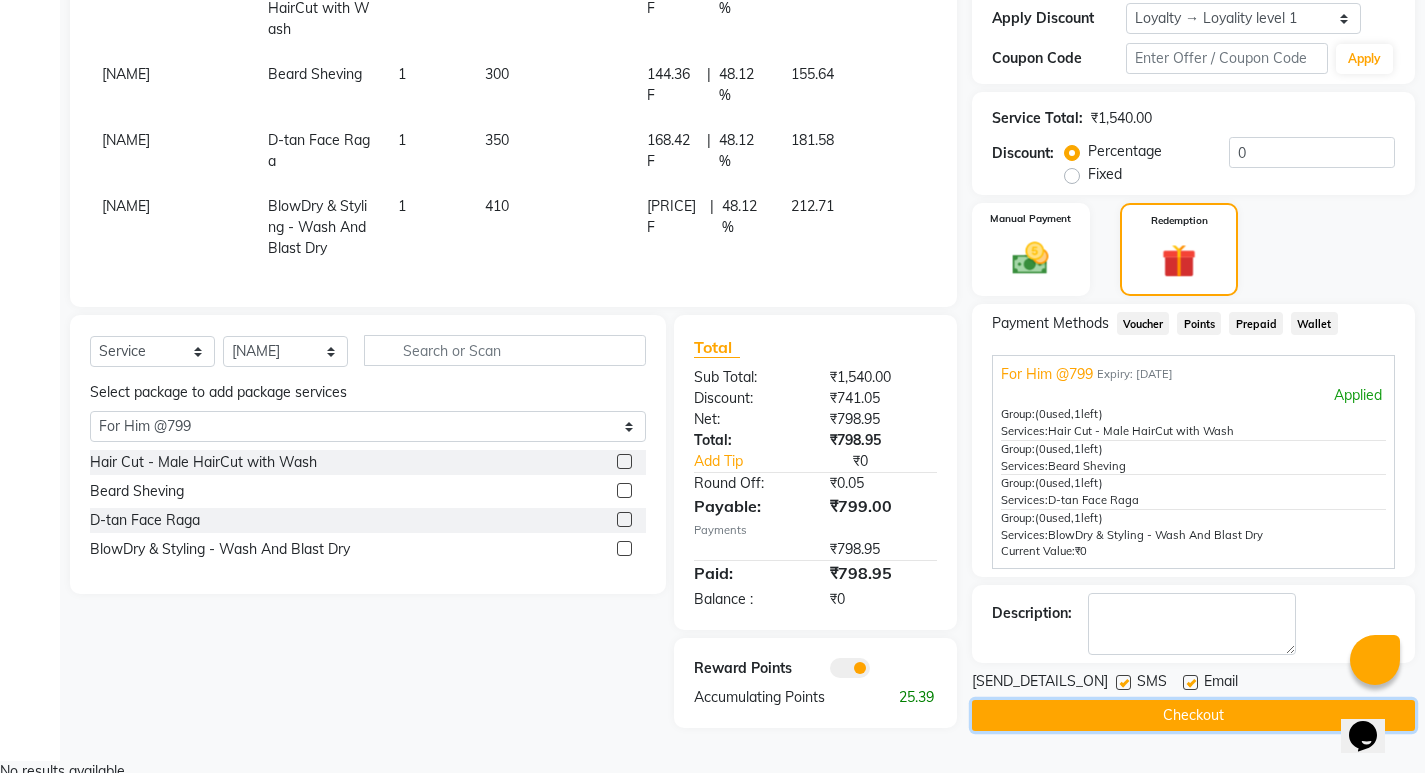 click on "Checkout" at bounding box center [1193, 715] 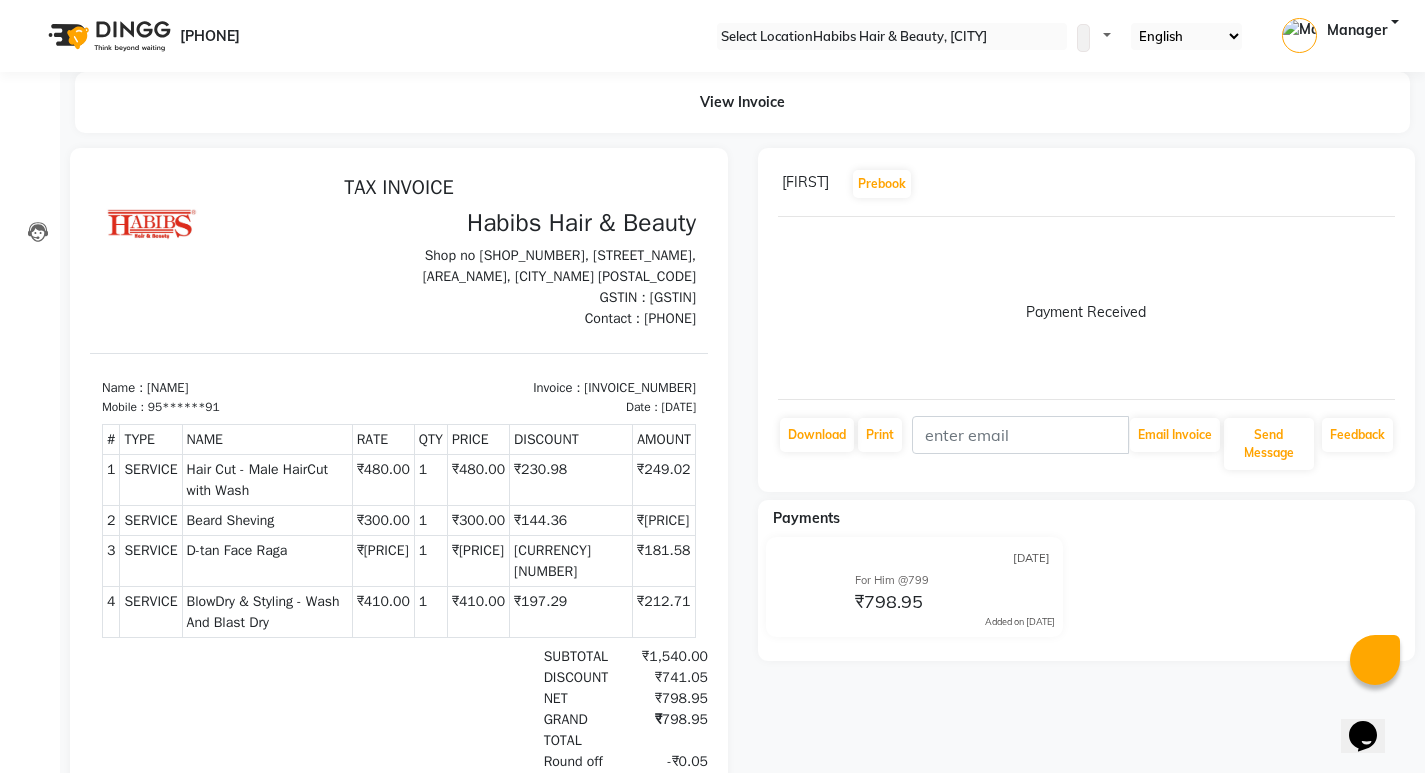 scroll, scrollTop: 0, scrollLeft: 0, axis: both 